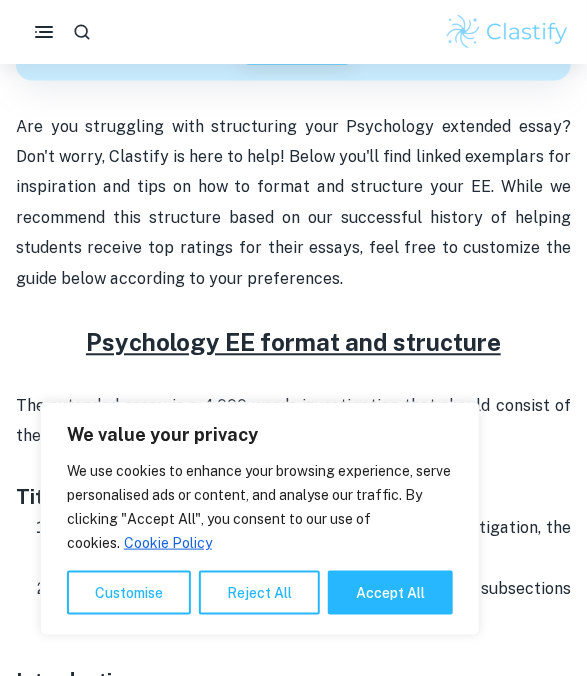 scroll, scrollTop: 638, scrollLeft: 0, axis: vertical 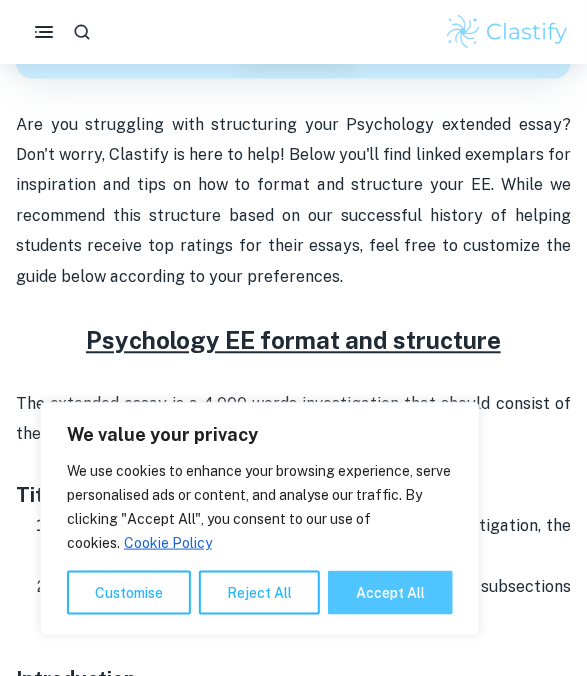 click on "Accept All" at bounding box center [390, 593] 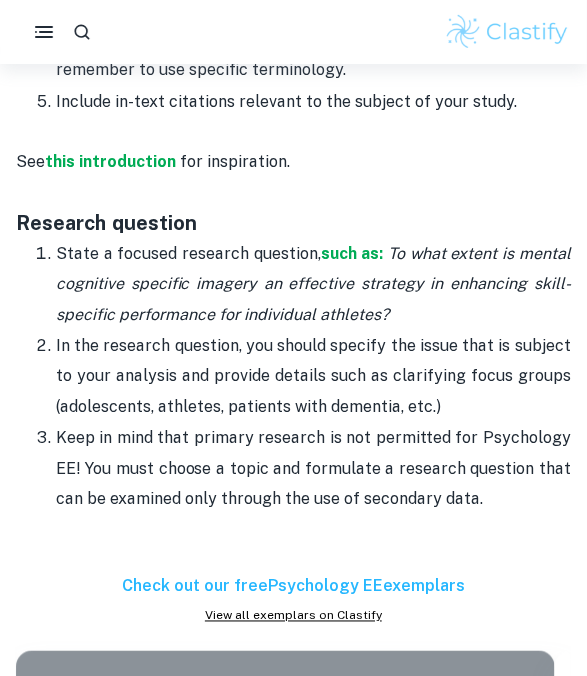 scroll, scrollTop: 1502, scrollLeft: 0, axis: vertical 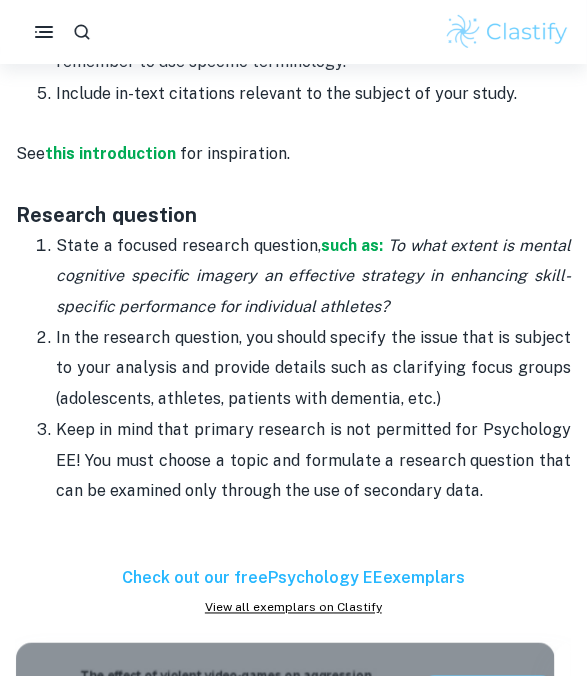 click on "Check out our free  Psychology EE  exemplars" at bounding box center [293, 579] 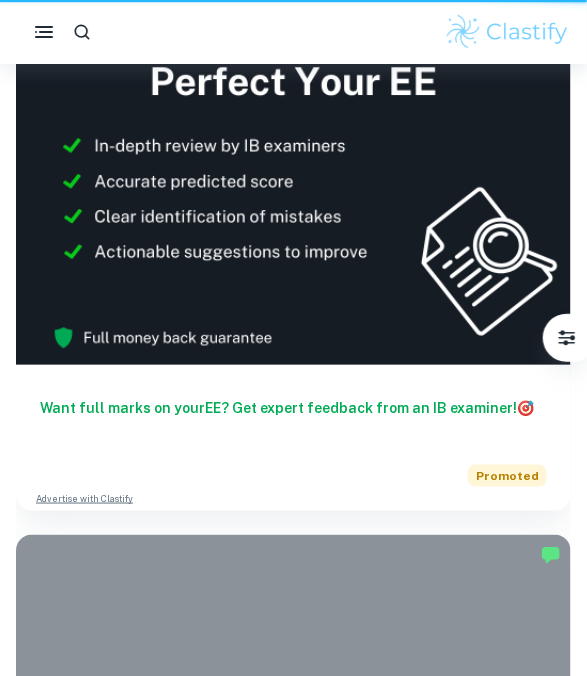 scroll, scrollTop: 0, scrollLeft: 0, axis: both 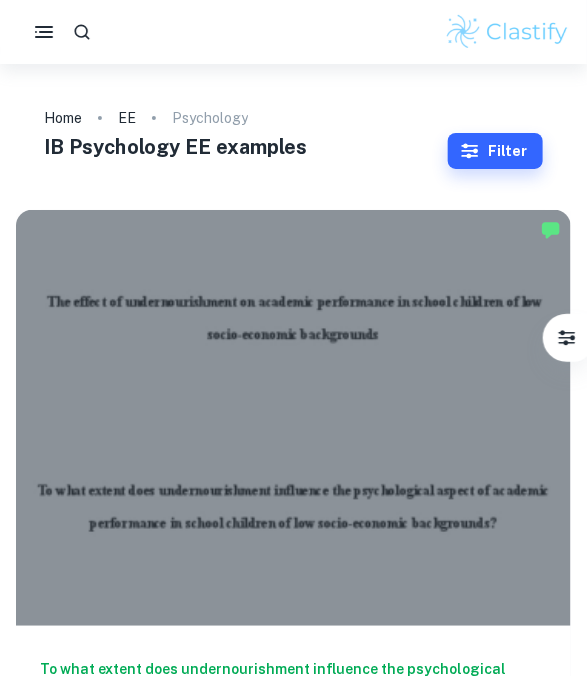 click on "To what extent can the increased rate of eating disorders in female ballet dancers be attributed to external pressure?" at bounding box center (293, 1307) 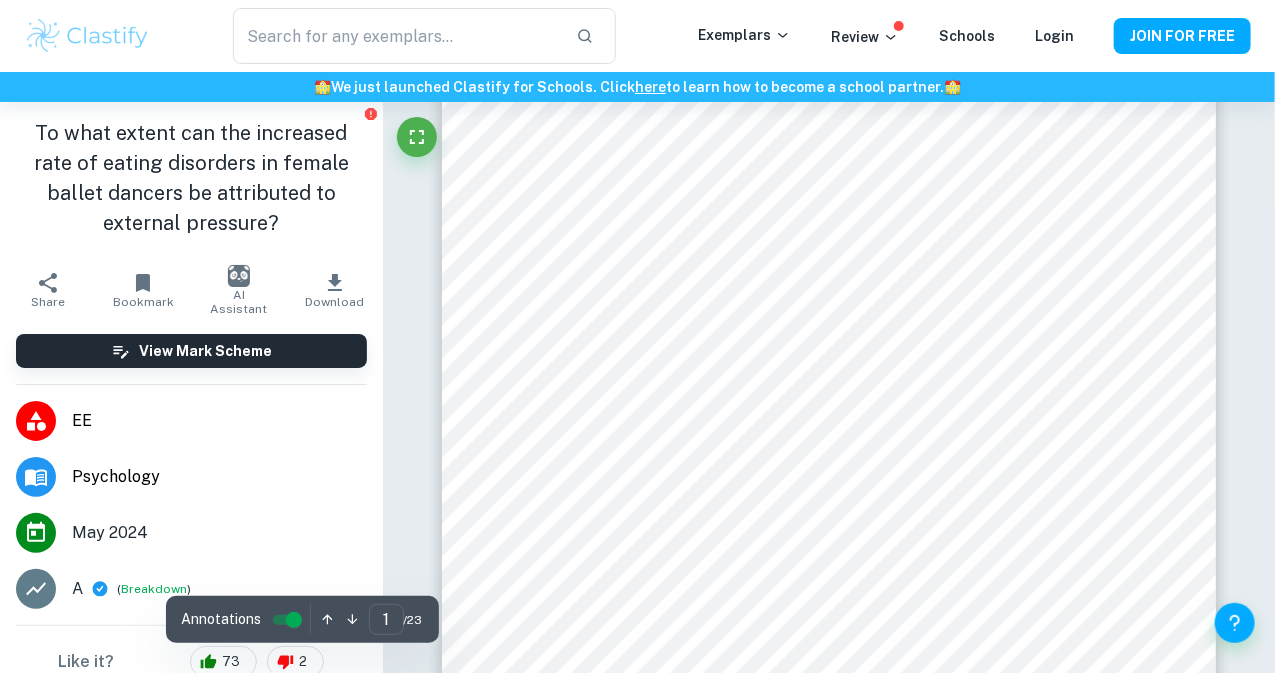 scroll, scrollTop: 0, scrollLeft: 0, axis: both 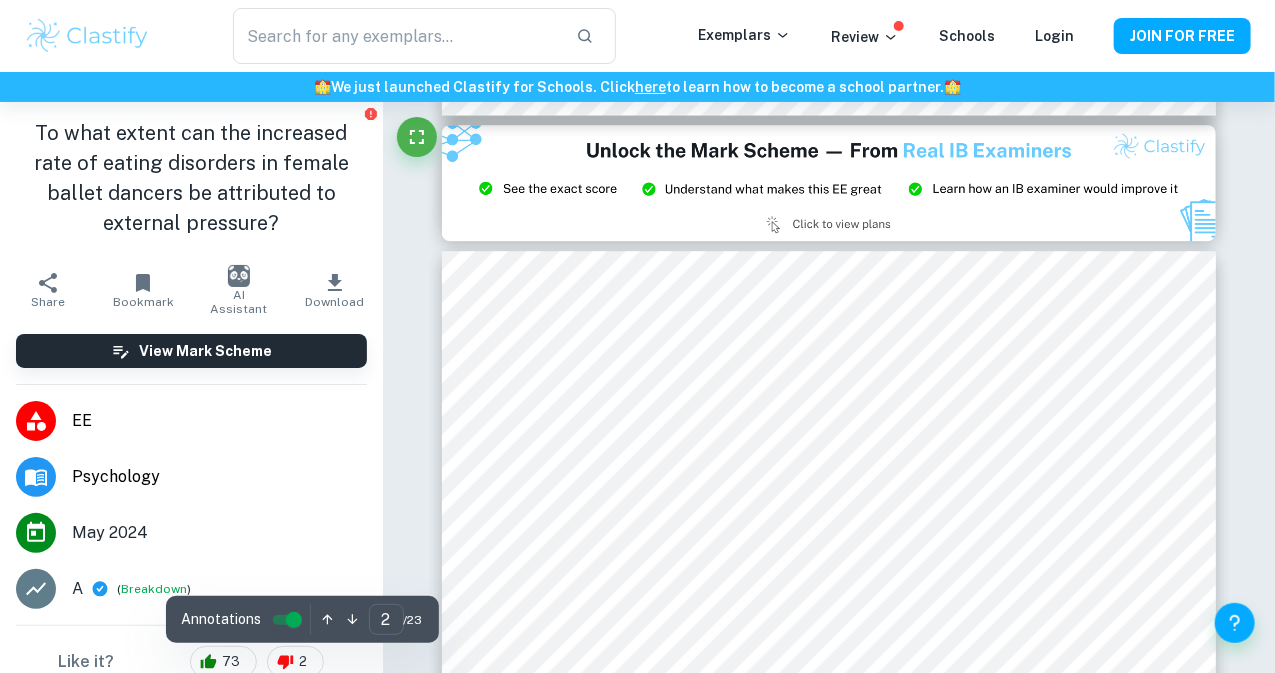 type on "3" 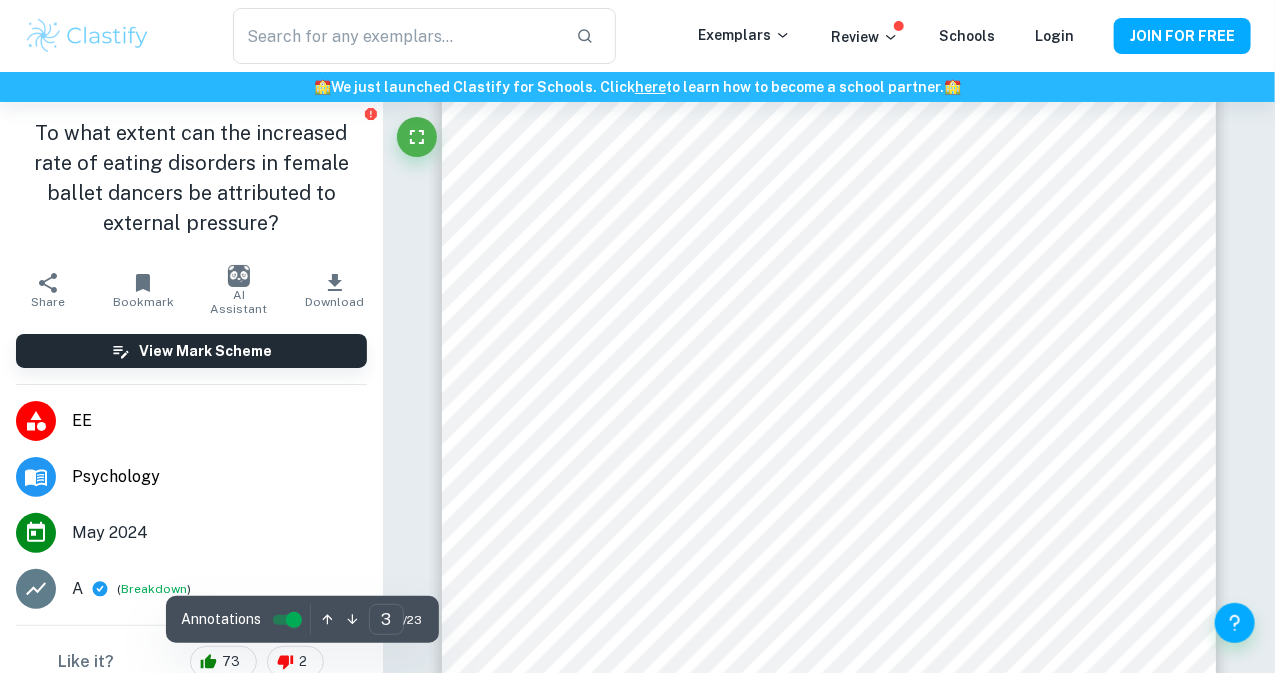 scroll, scrollTop: 2614, scrollLeft: 0, axis: vertical 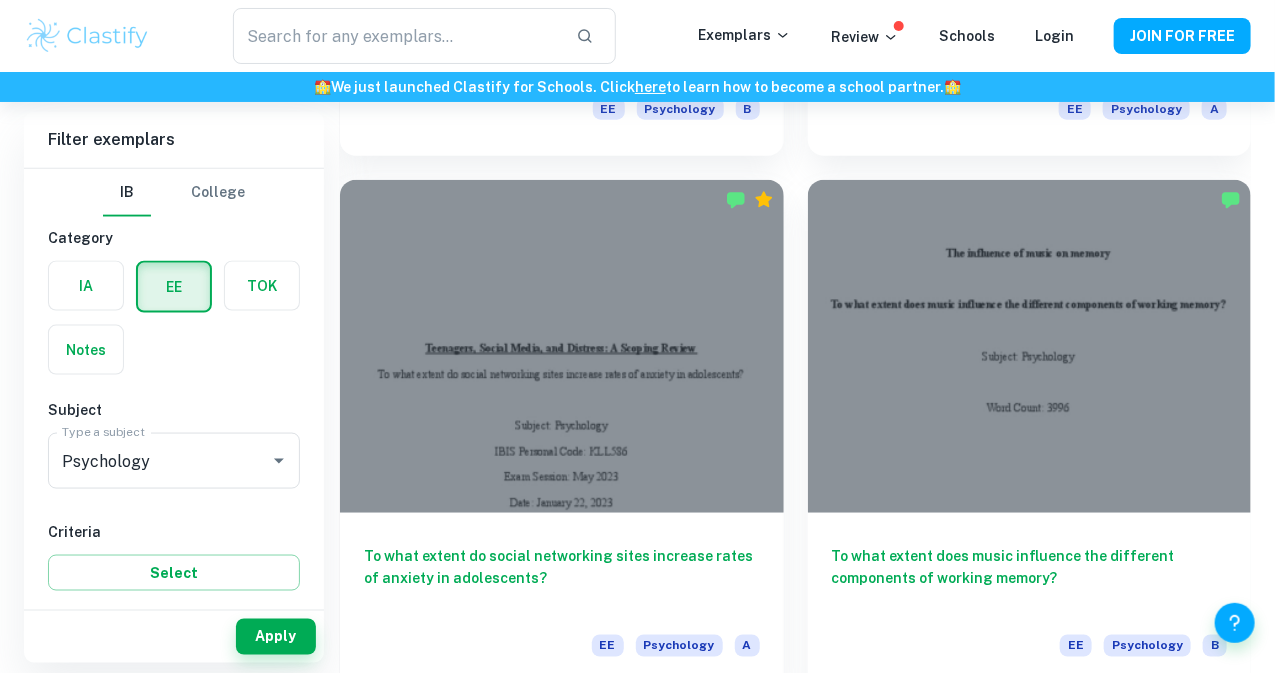 click at bounding box center (562, 4103) 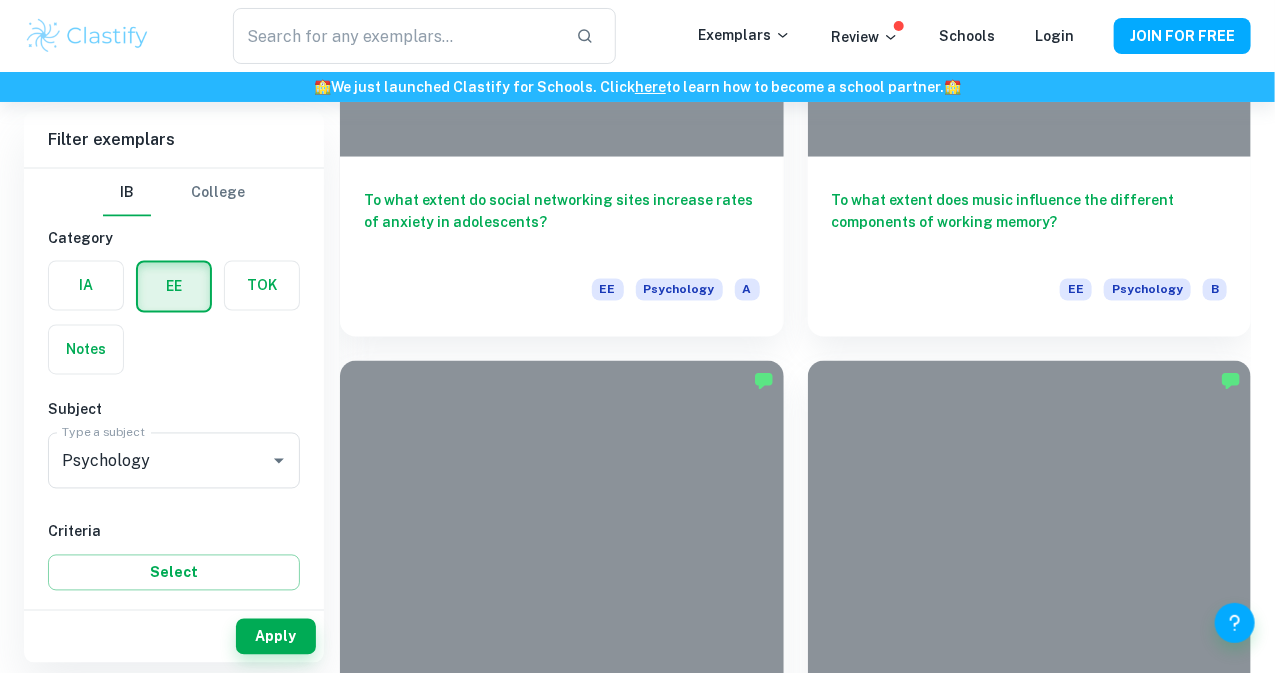 scroll, scrollTop: 4189, scrollLeft: 0, axis: vertical 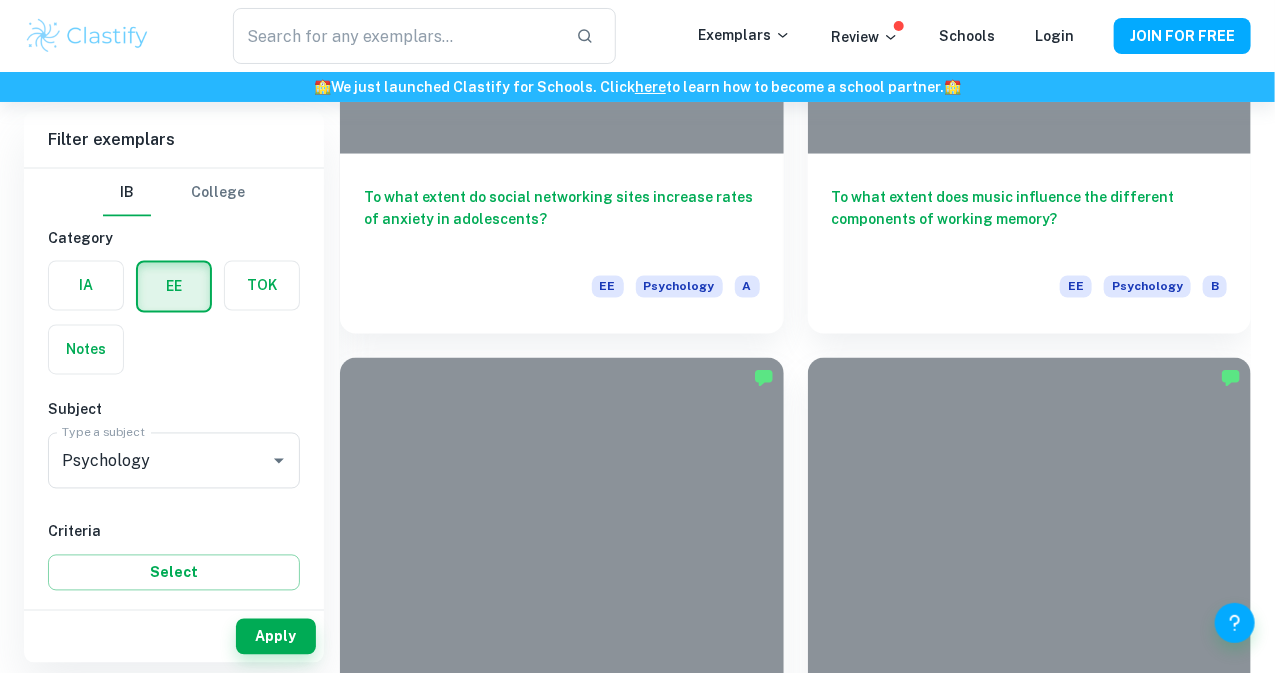 click at bounding box center (1030, 4280) 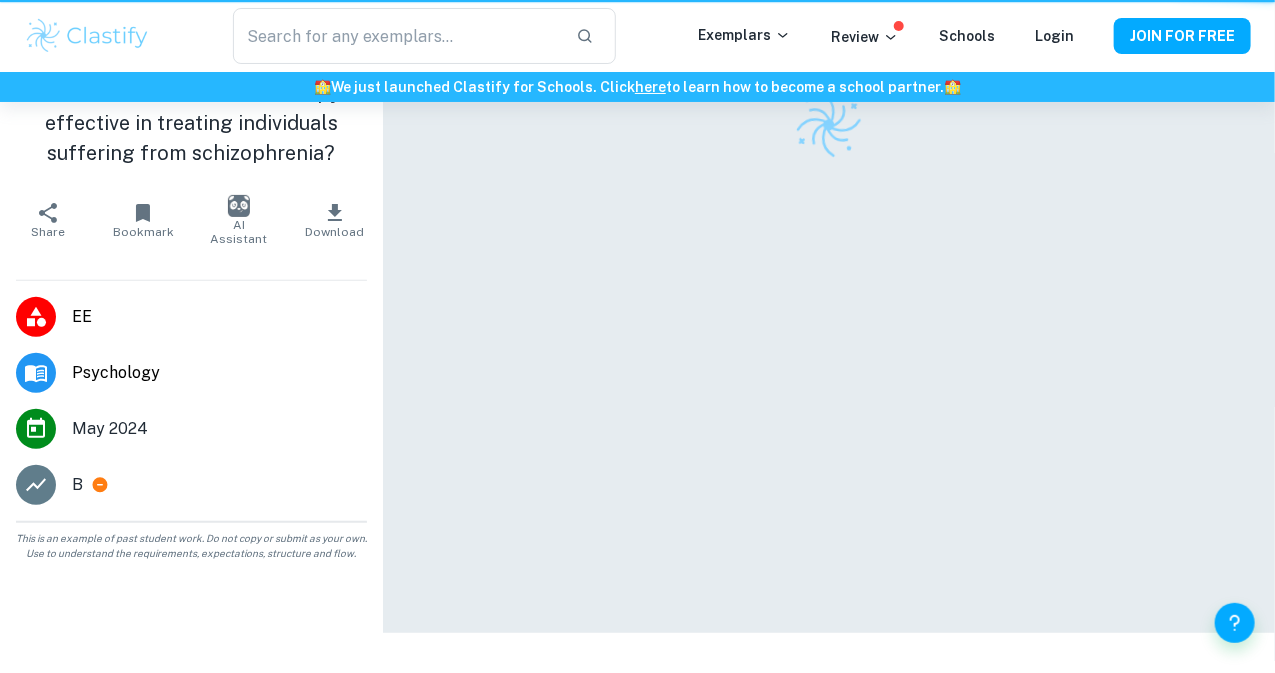 scroll, scrollTop: 0, scrollLeft: 0, axis: both 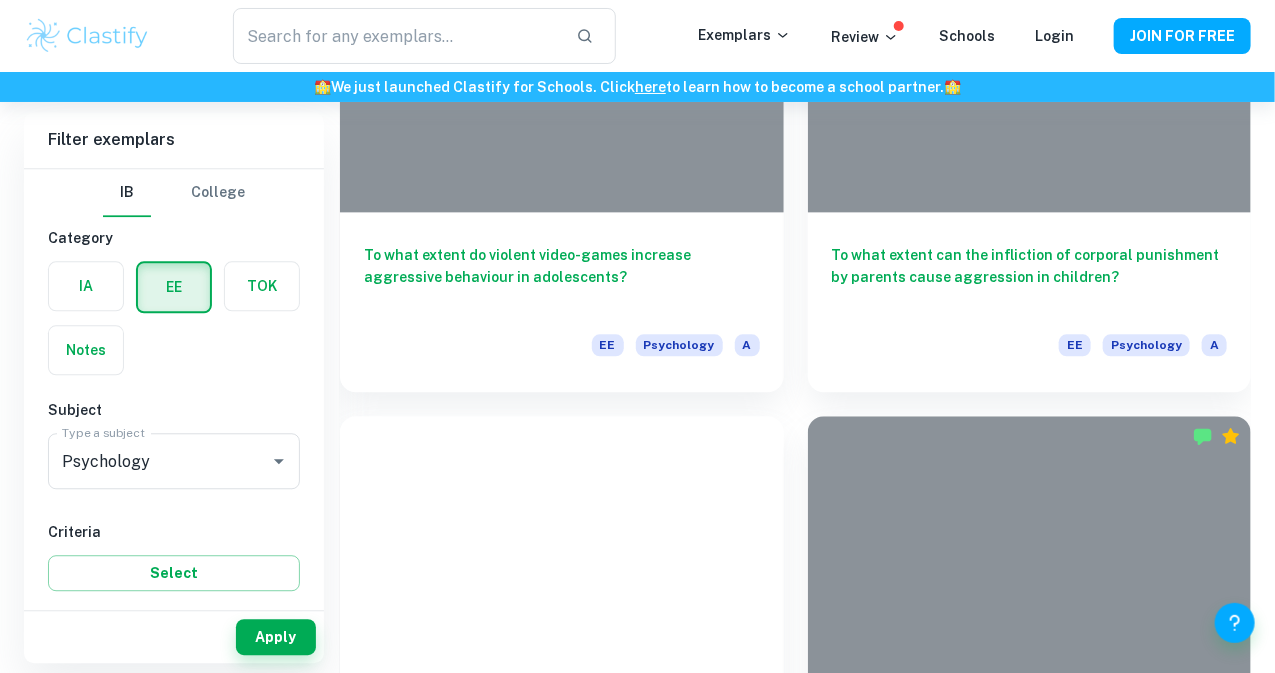 click at bounding box center [1030, 4333] 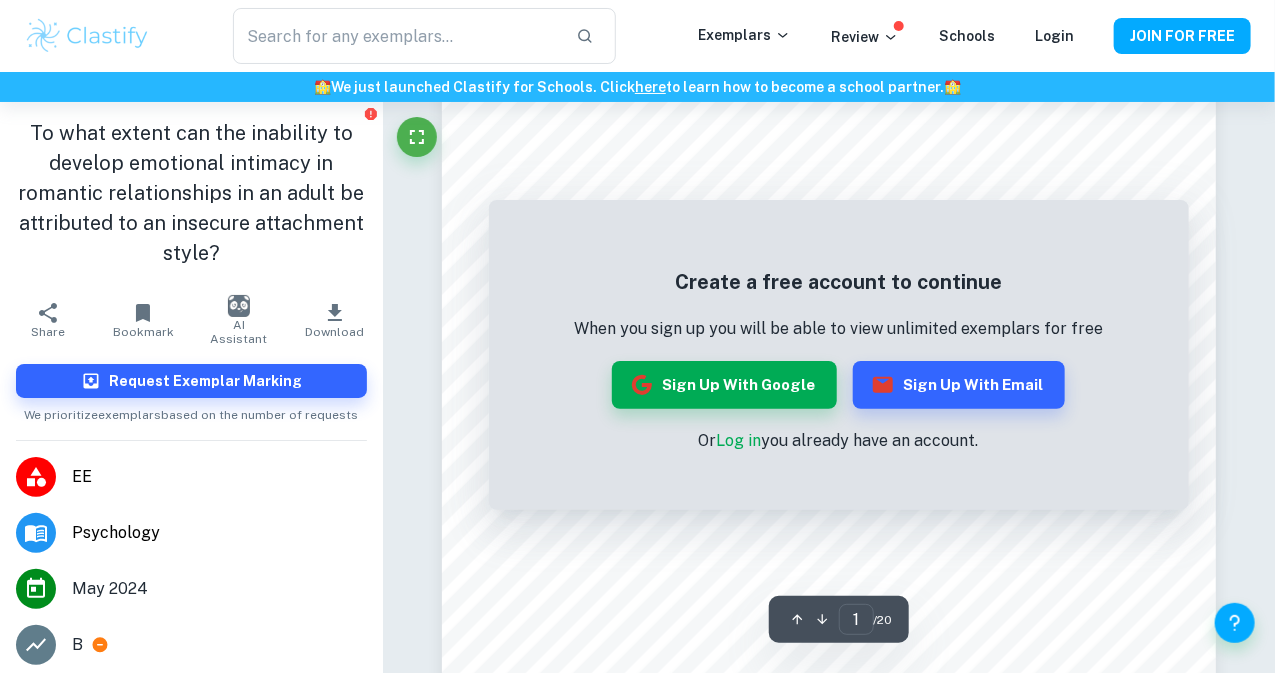 scroll, scrollTop: 340, scrollLeft: 0, axis: vertical 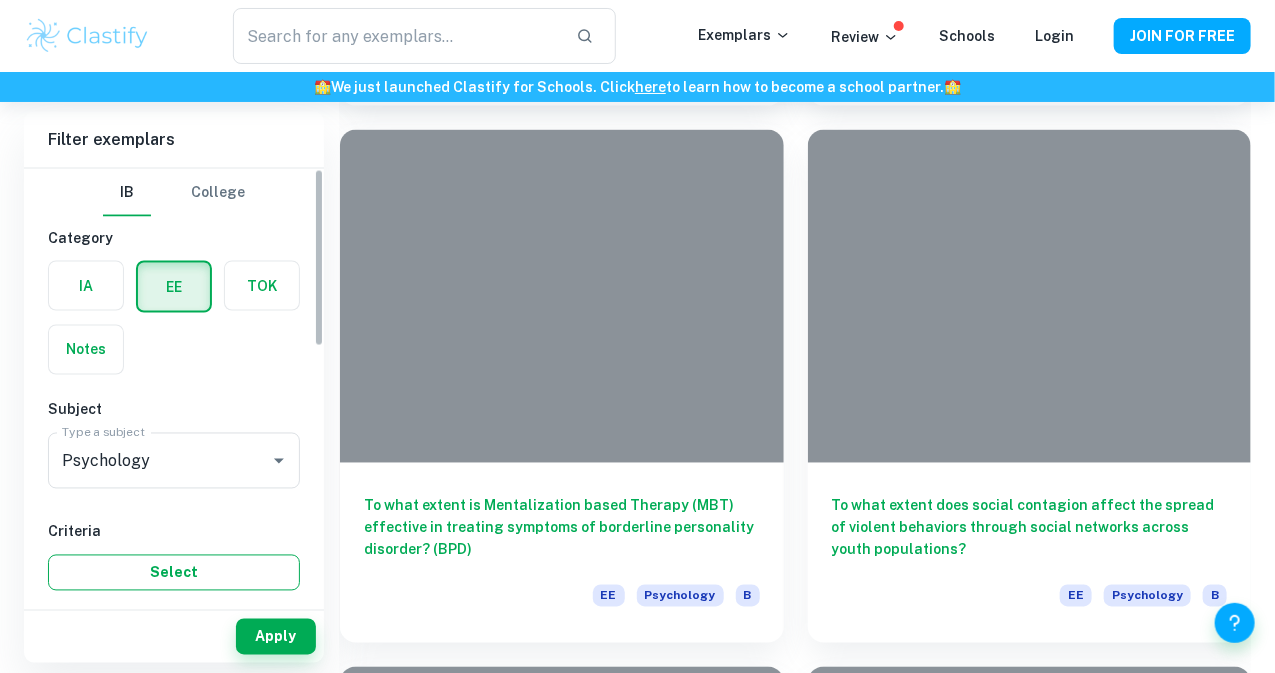 click on "Select" at bounding box center [174, 573] 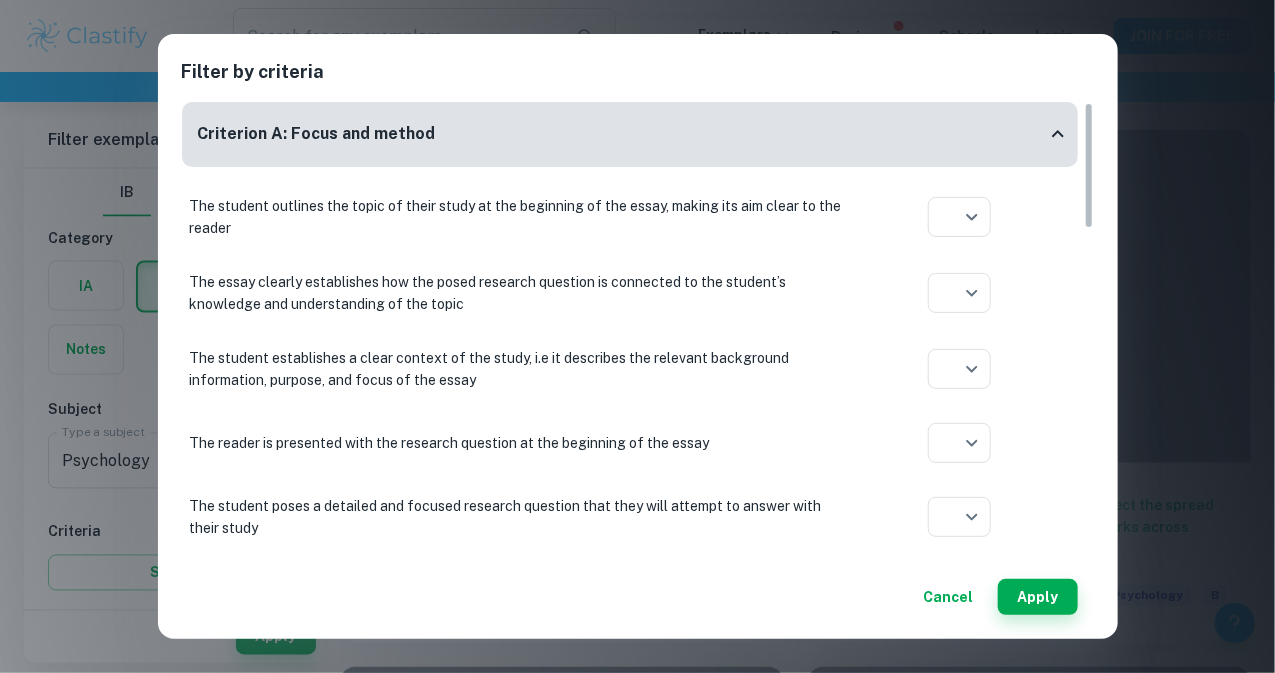 click on "Cancel" at bounding box center [949, 597] 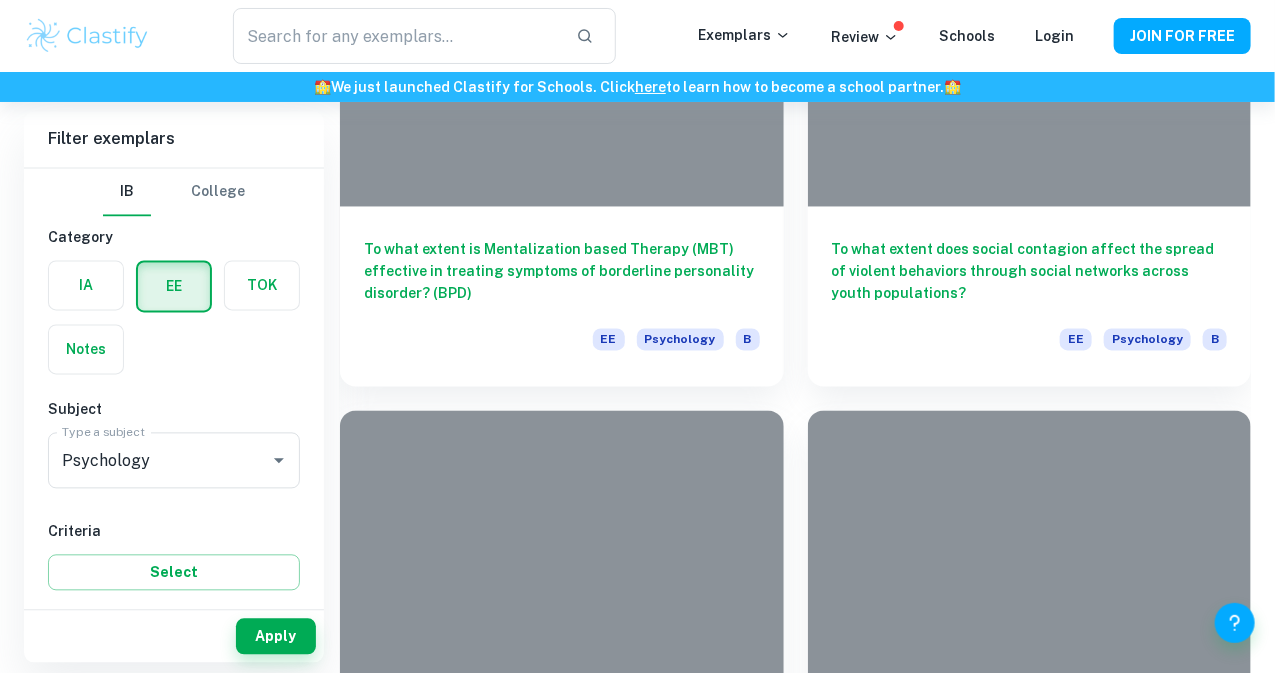 scroll, scrollTop: 7362, scrollLeft: 0, axis: vertical 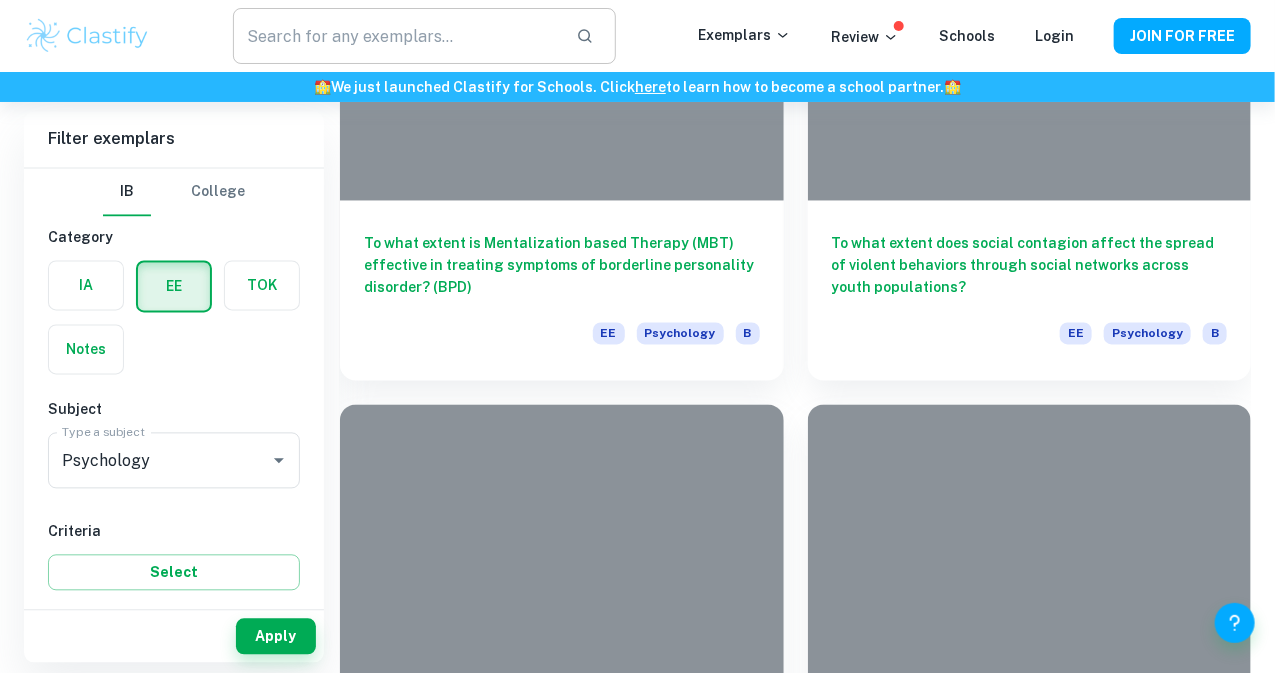 click at bounding box center [396, 36] 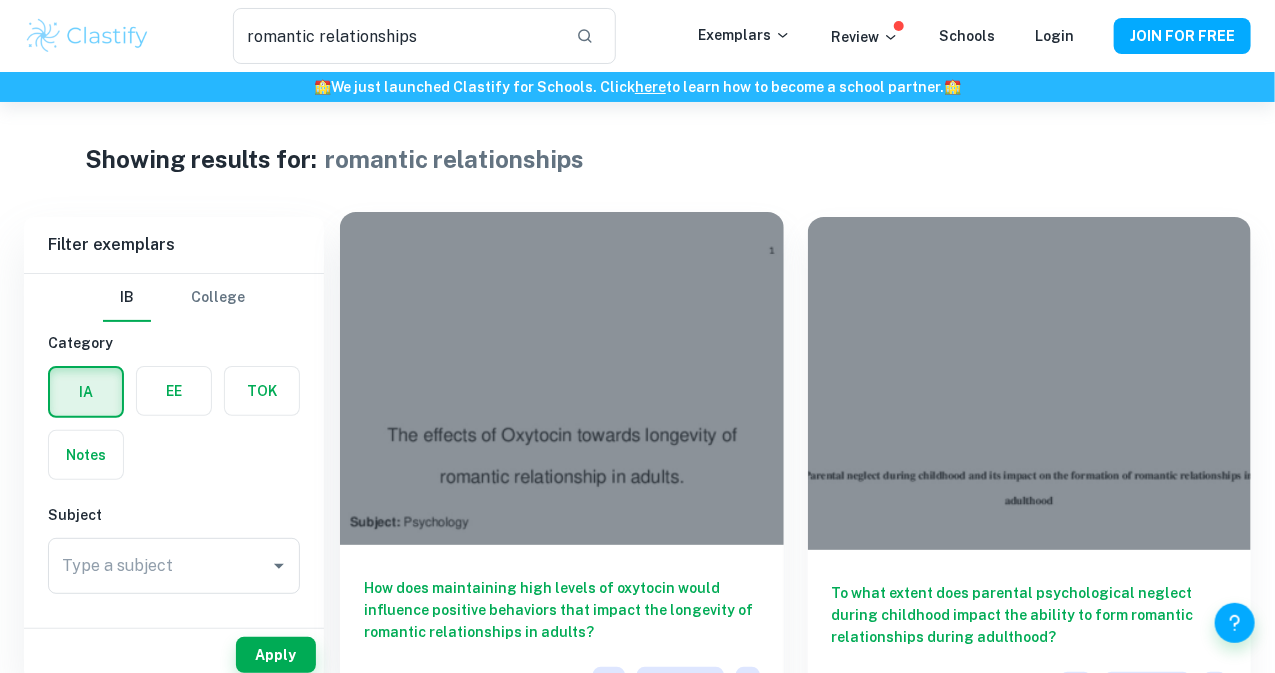 scroll, scrollTop: 29, scrollLeft: 0, axis: vertical 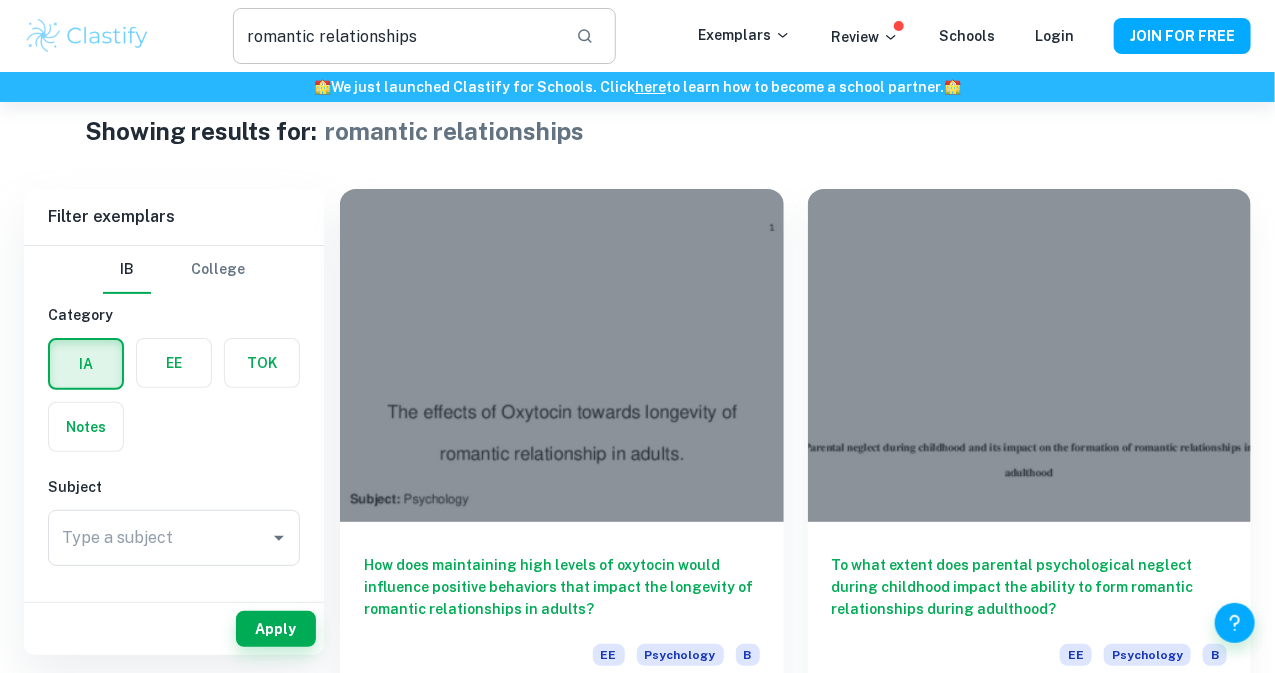 click on "romantic relationships" at bounding box center (396, 36) 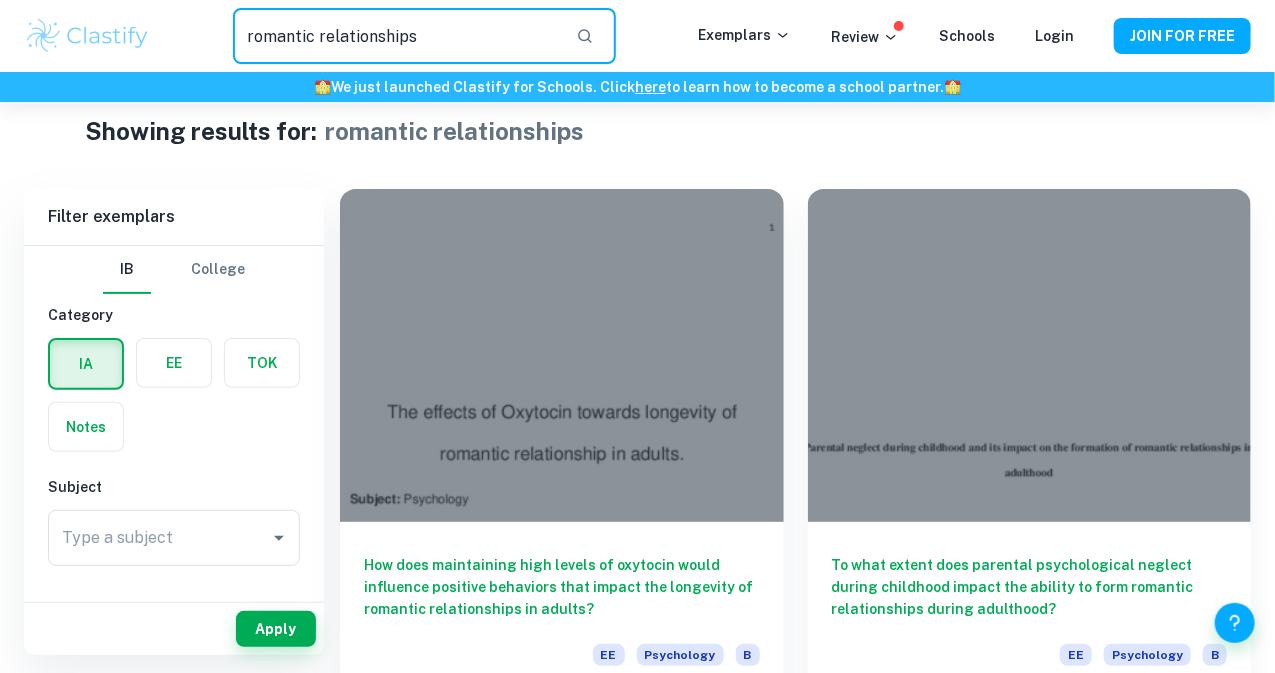 drag, startPoint x: 311, startPoint y: 40, endPoint x: 185, endPoint y: 33, distance: 126.1943 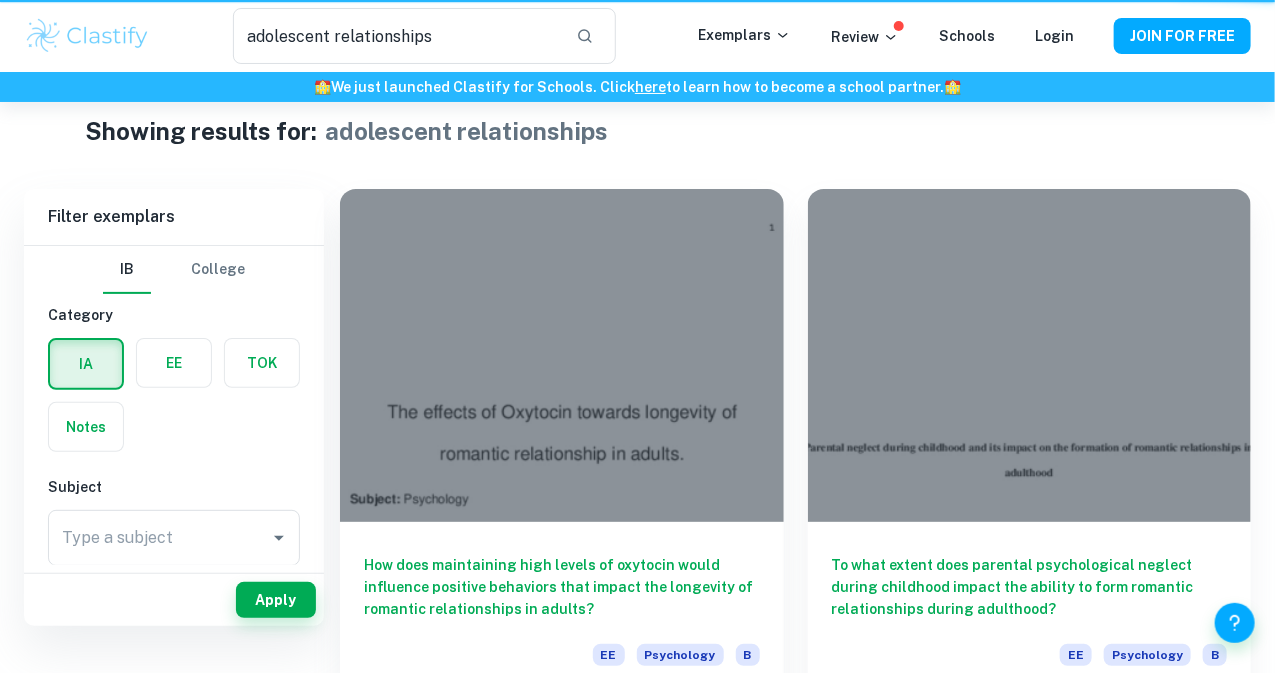 scroll, scrollTop: 0, scrollLeft: 0, axis: both 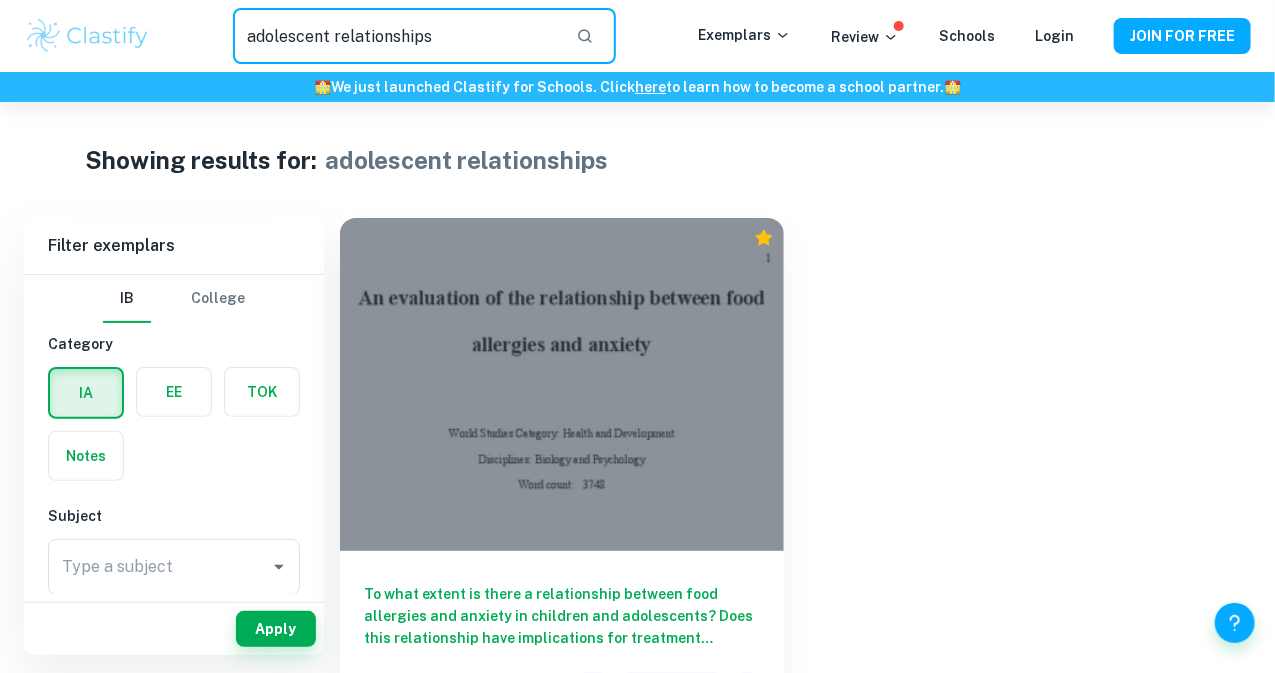 drag, startPoint x: 334, startPoint y: 38, endPoint x: 250, endPoint y: 38, distance: 84 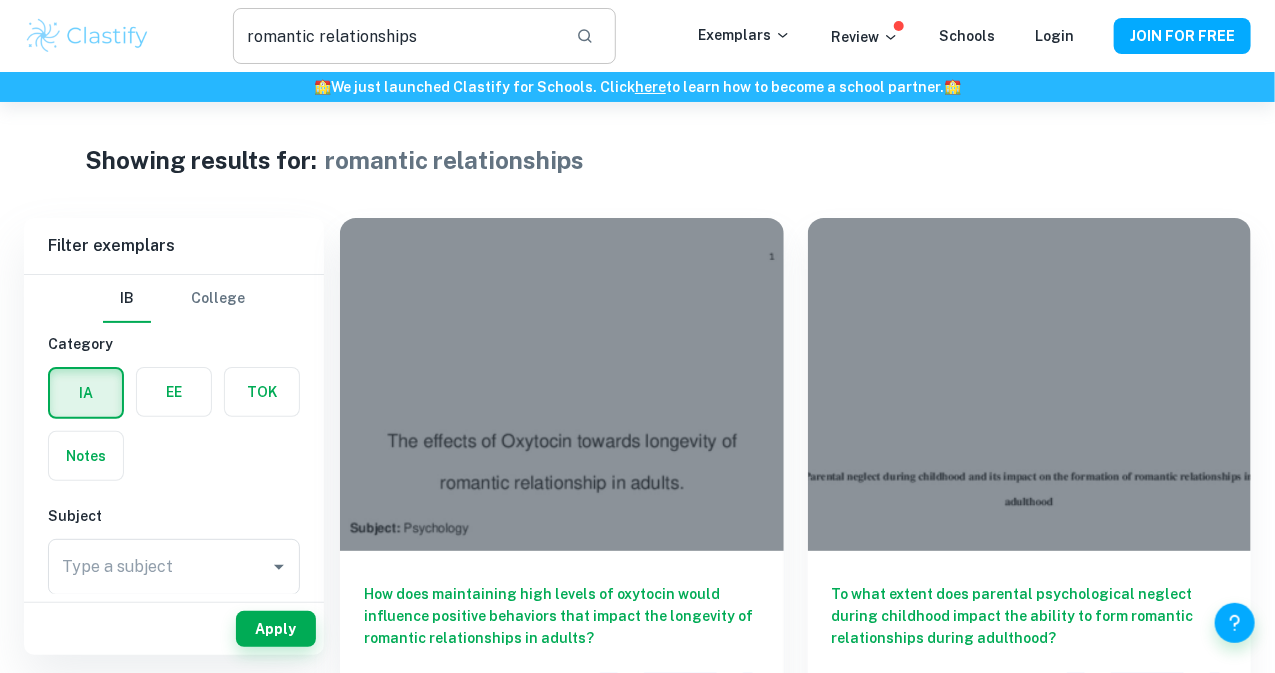 click on "romantic relationships" at bounding box center (396, 36) 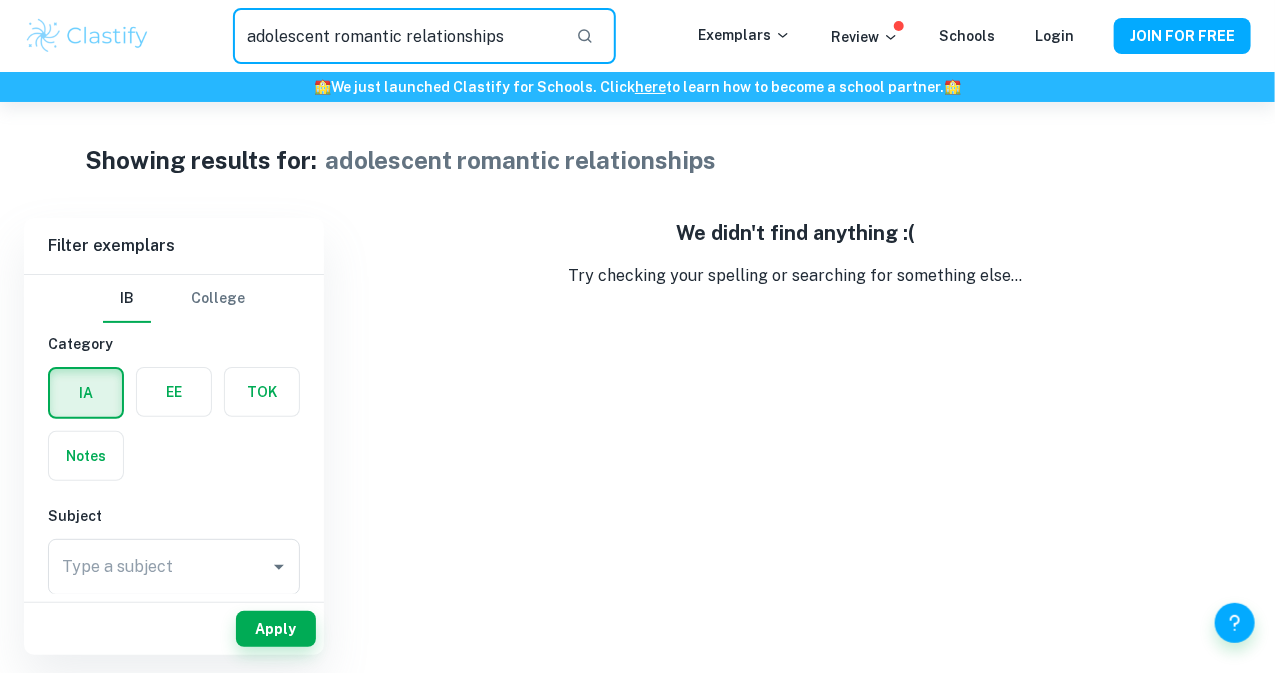drag, startPoint x: 333, startPoint y: 38, endPoint x: 241, endPoint y: 39, distance: 92.00543 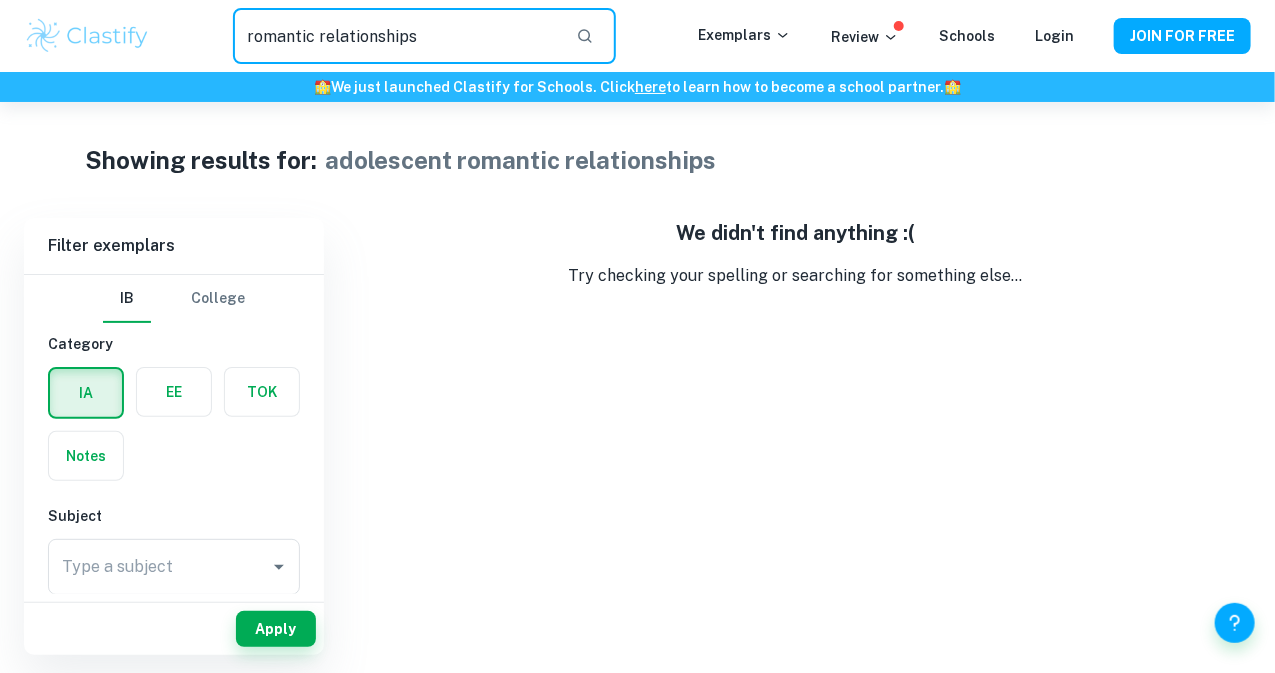 type on "romantic relationships" 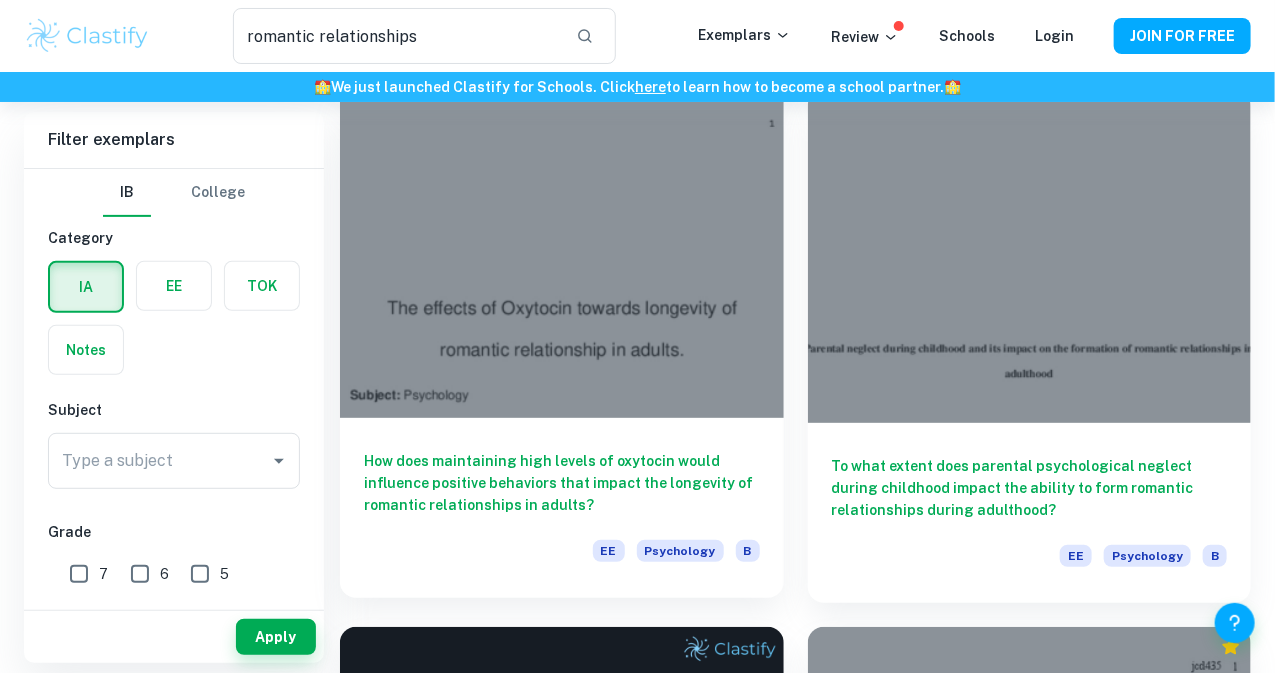 scroll, scrollTop: 129, scrollLeft: 0, axis: vertical 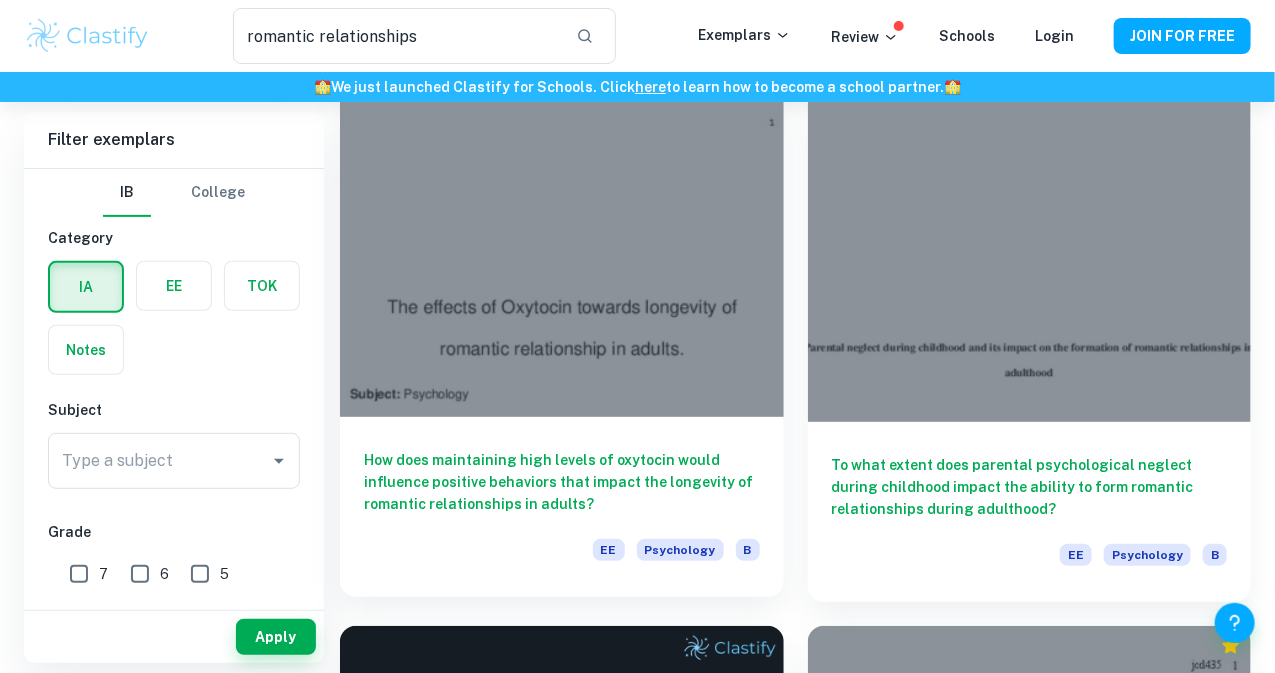 click on "How does maintaining high levels of oxytocin would  influence positive behaviors that impact the longevity of romantic relationships in adults?" at bounding box center (562, 482) 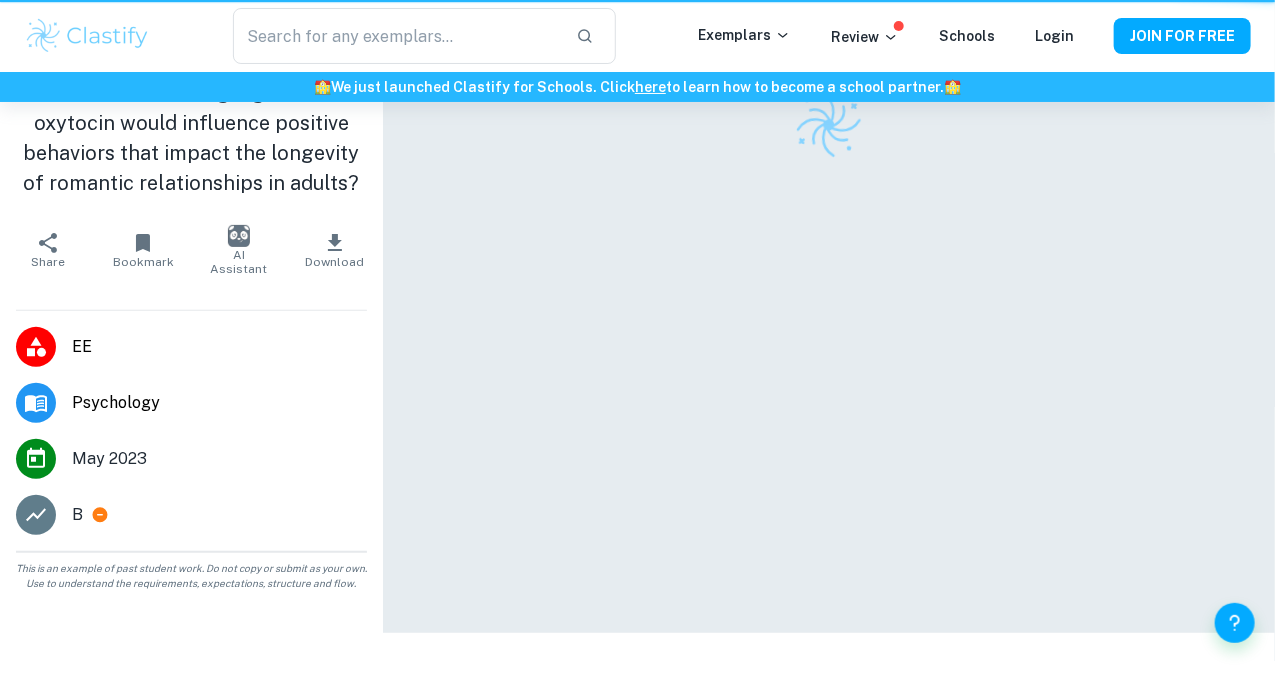 scroll, scrollTop: 0, scrollLeft: 0, axis: both 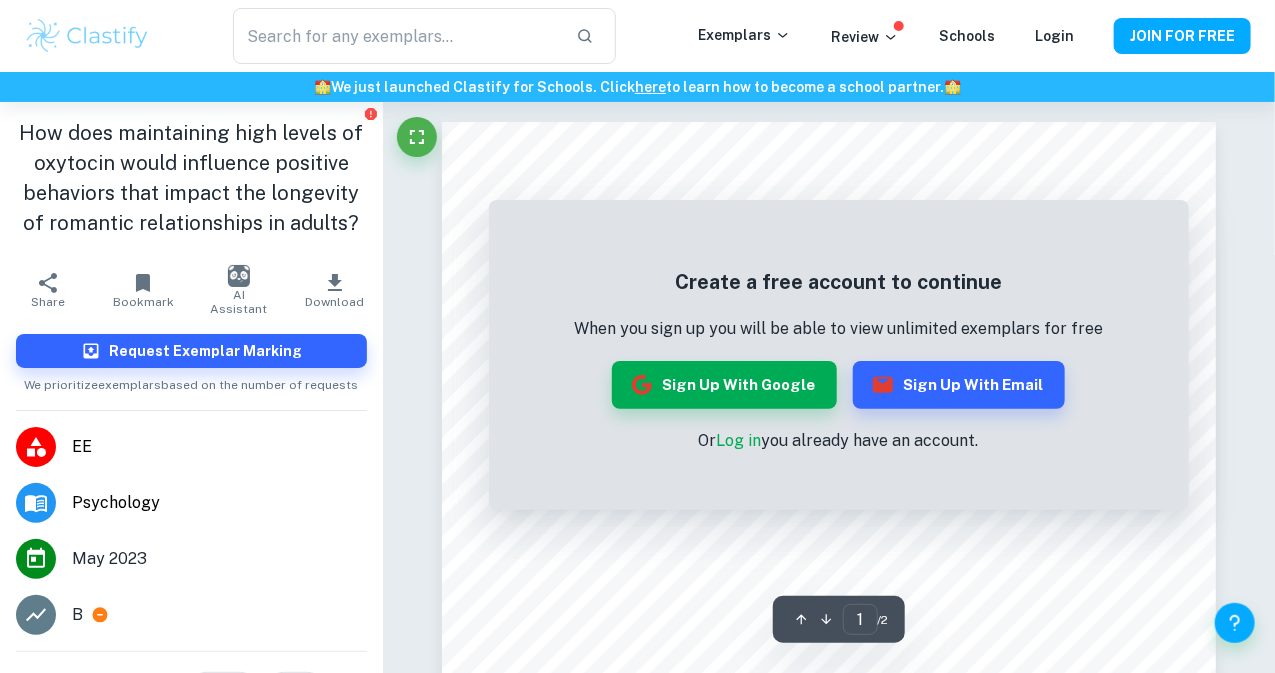 type on "romantic relationships" 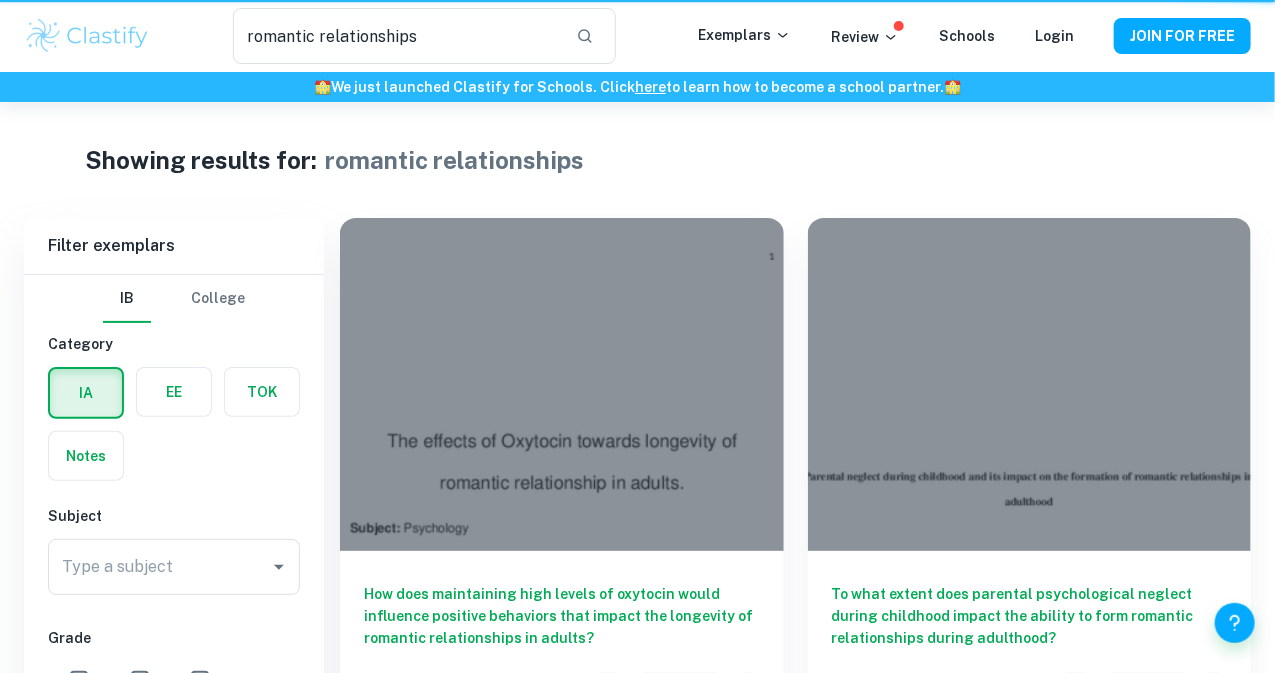 scroll, scrollTop: 129, scrollLeft: 0, axis: vertical 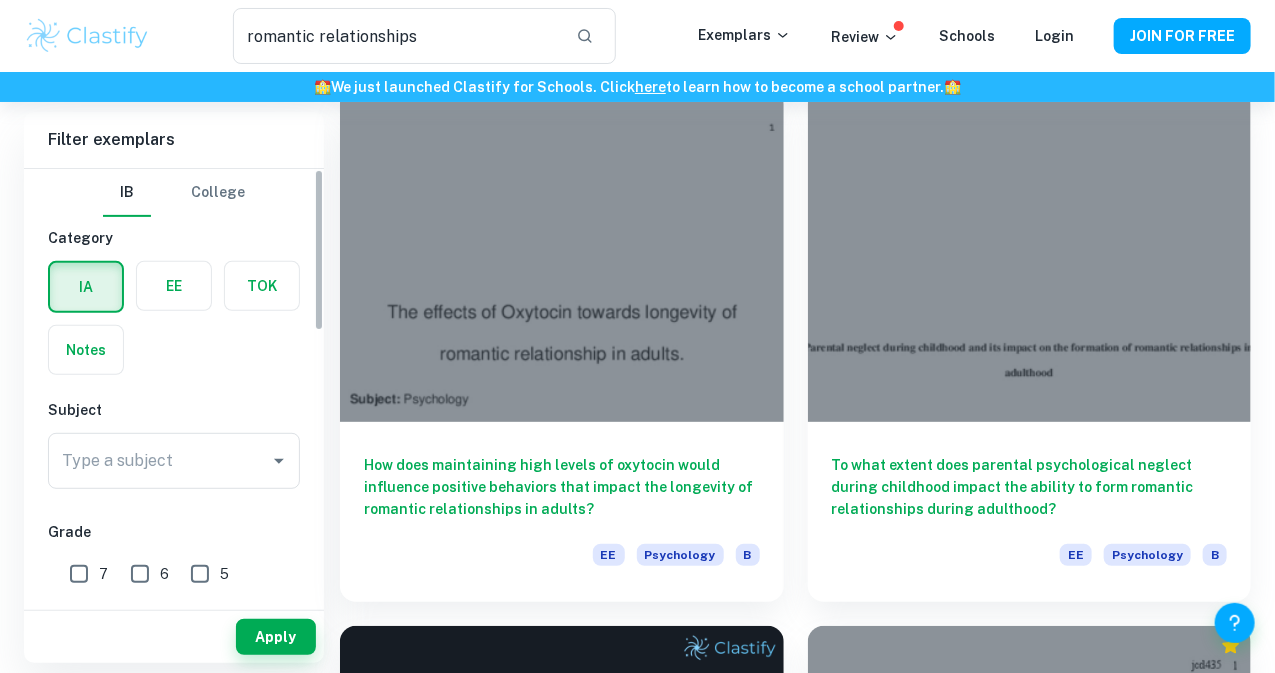 click at bounding box center [174, 286] 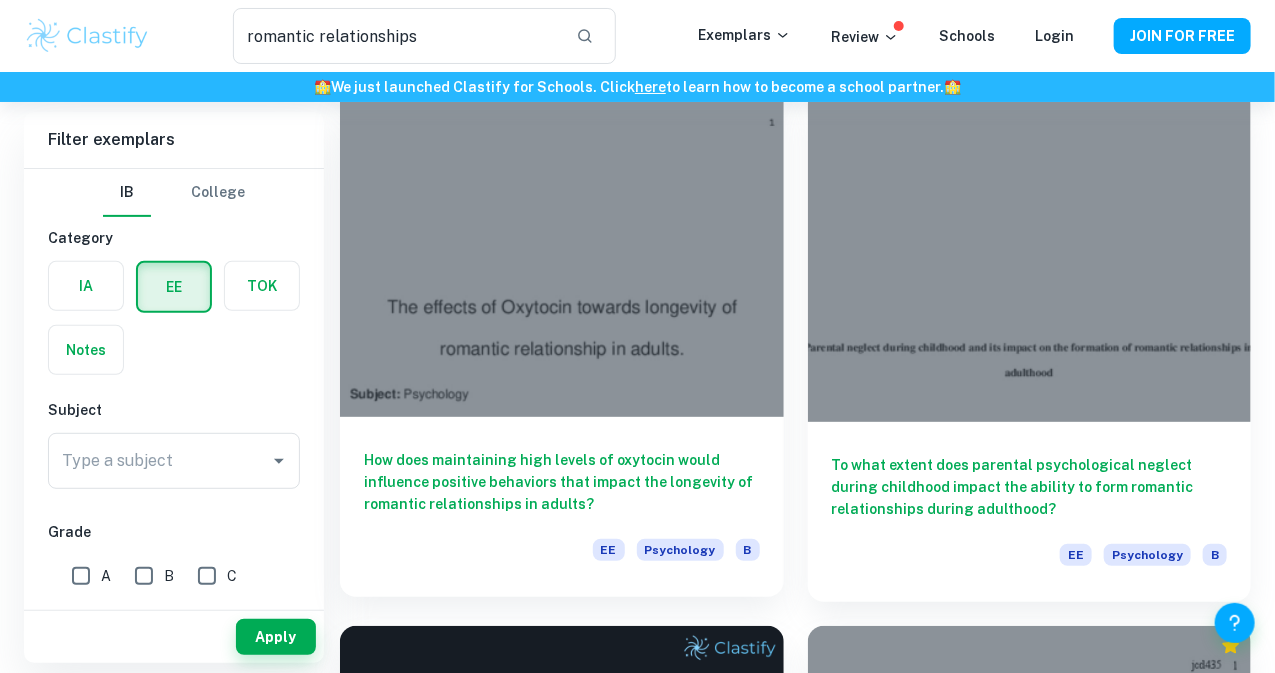 click at bounding box center (562, 250) 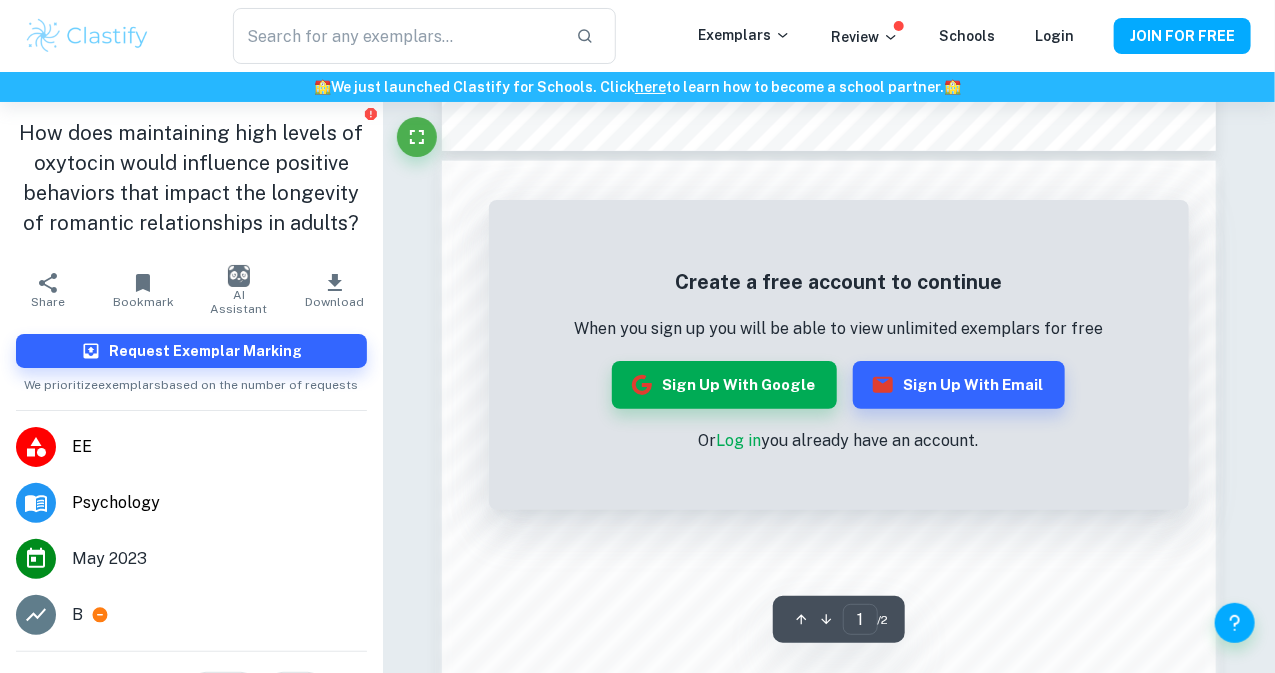 scroll, scrollTop: 562, scrollLeft: 0, axis: vertical 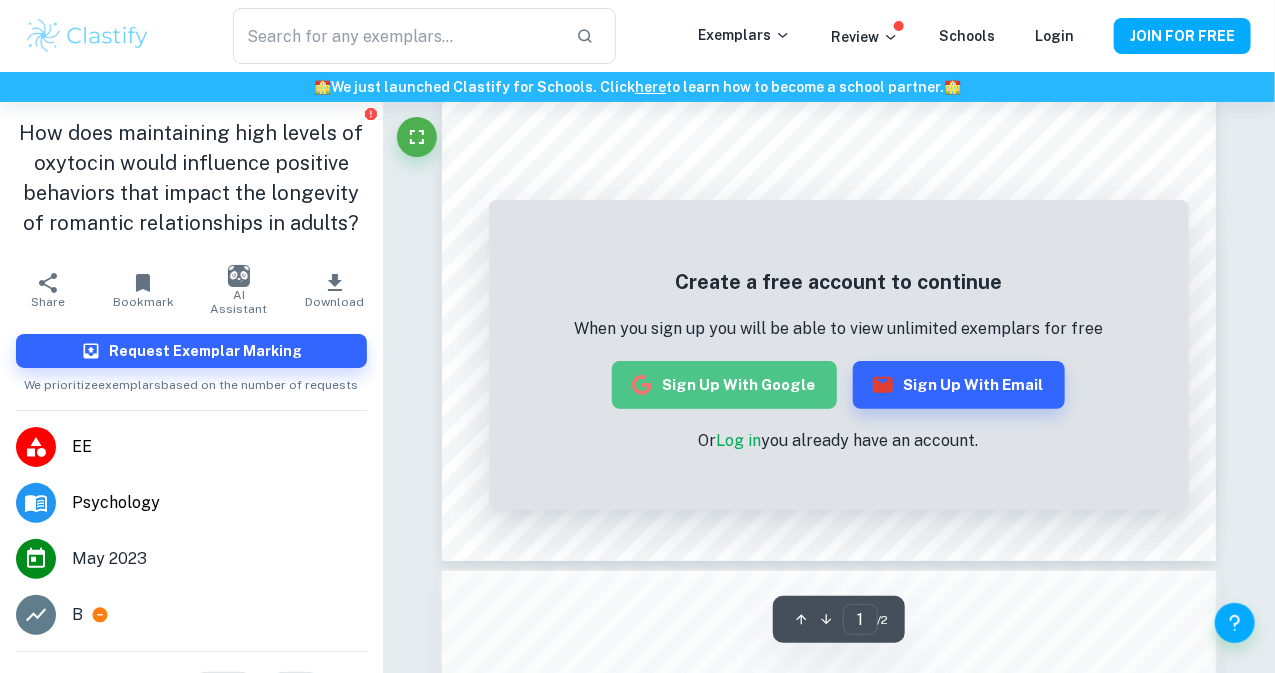 click on "Sign up with Google" at bounding box center (724, 385) 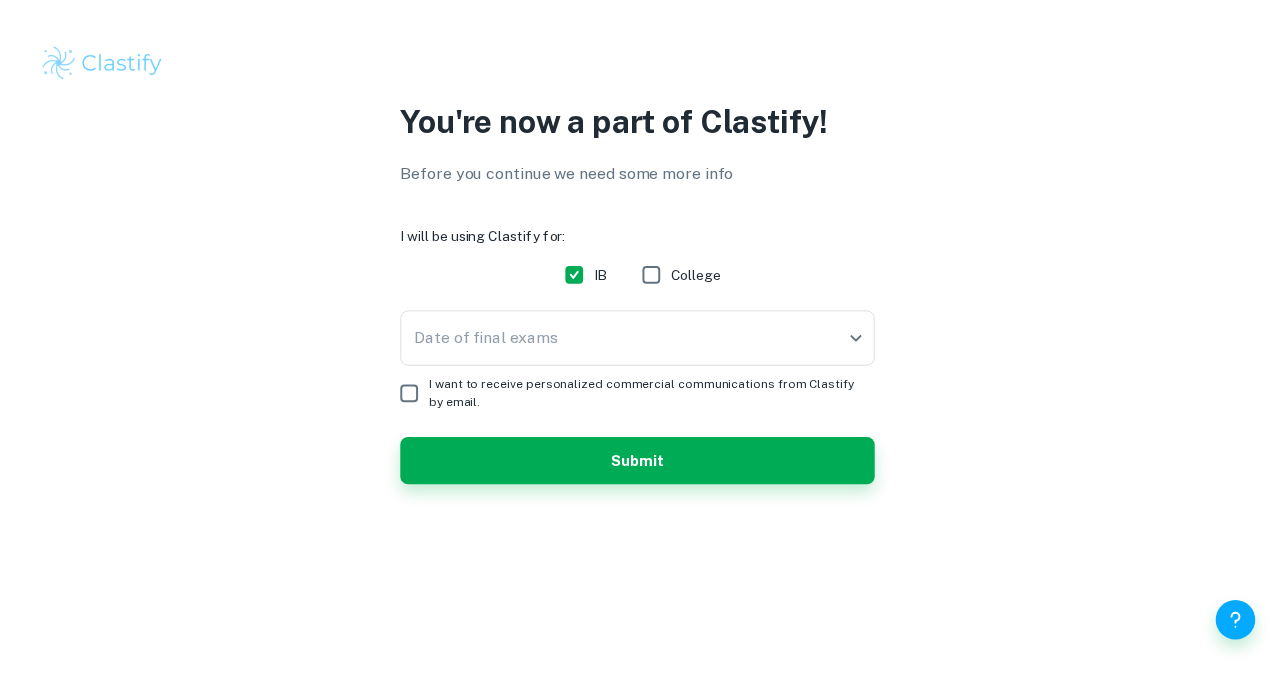 scroll, scrollTop: 0, scrollLeft: 0, axis: both 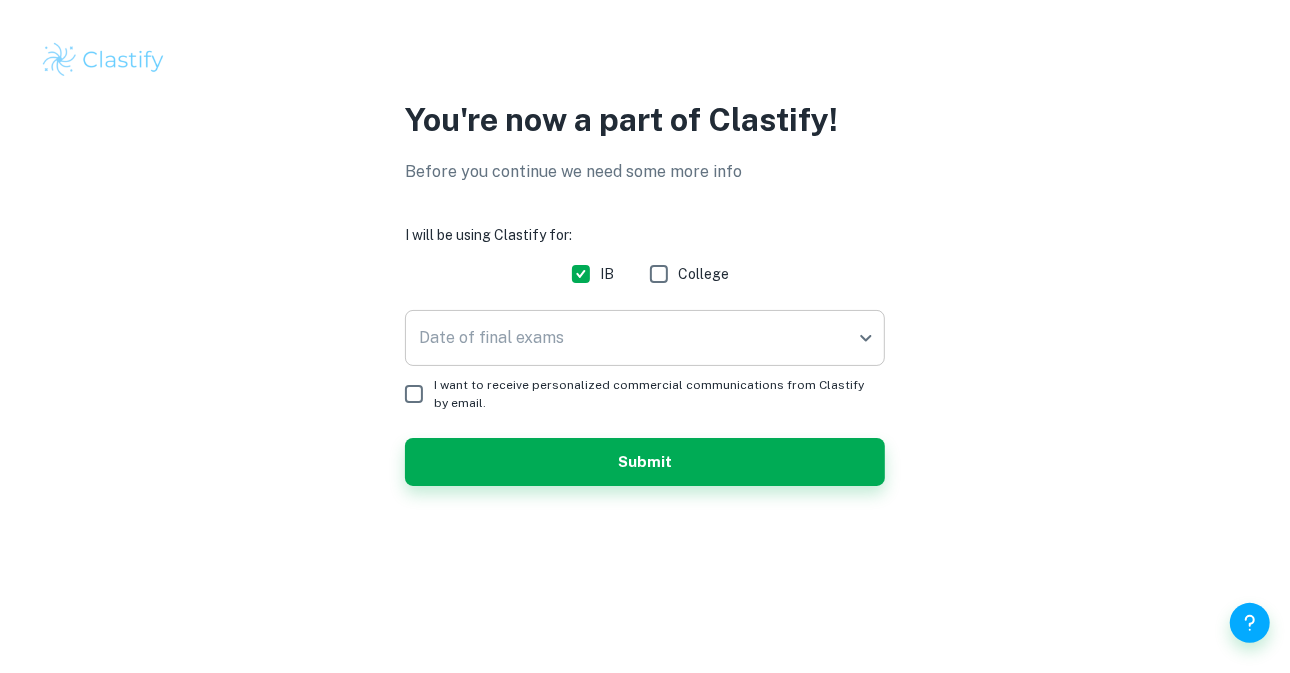 click on "We value your privacy We use cookies to enhance your browsing experience, serve personalised ads or content, and analyse our traffic. By clicking "Accept All", you consent to our use of cookies.   Cookie Policy Customise   Reject All   Accept All   Customise Consent Preferences   We use cookies to help you navigate efficiently and perform certain functions. You will find detailed information about all cookies under each consent category below. The cookies that are categorised as "Necessary" are stored on your browser as they are essential for enabling the basic functionalities of the site. ...  Show more For more information on how Google's third-party cookies operate and handle your data, see:   Google Privacy Policy Necessary Always Active Necessary cookies are required to enable the basic features of this site, such as providing secure log-in or adjusting your consent preferences. These cookies do not store any personally identifiable data. Functional Analytics Performance Advertisement Uncategorised" at bounding box center [645, 336] 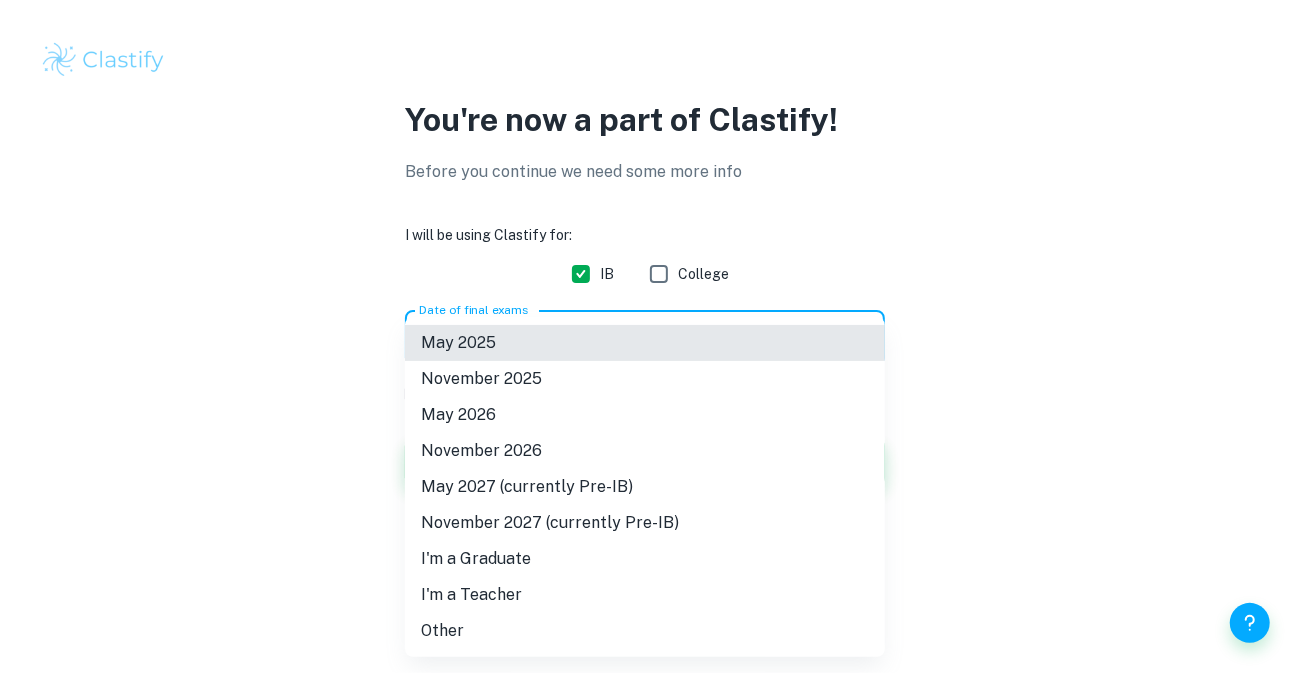 click on "May 2026" at bounding box center [645, 415] 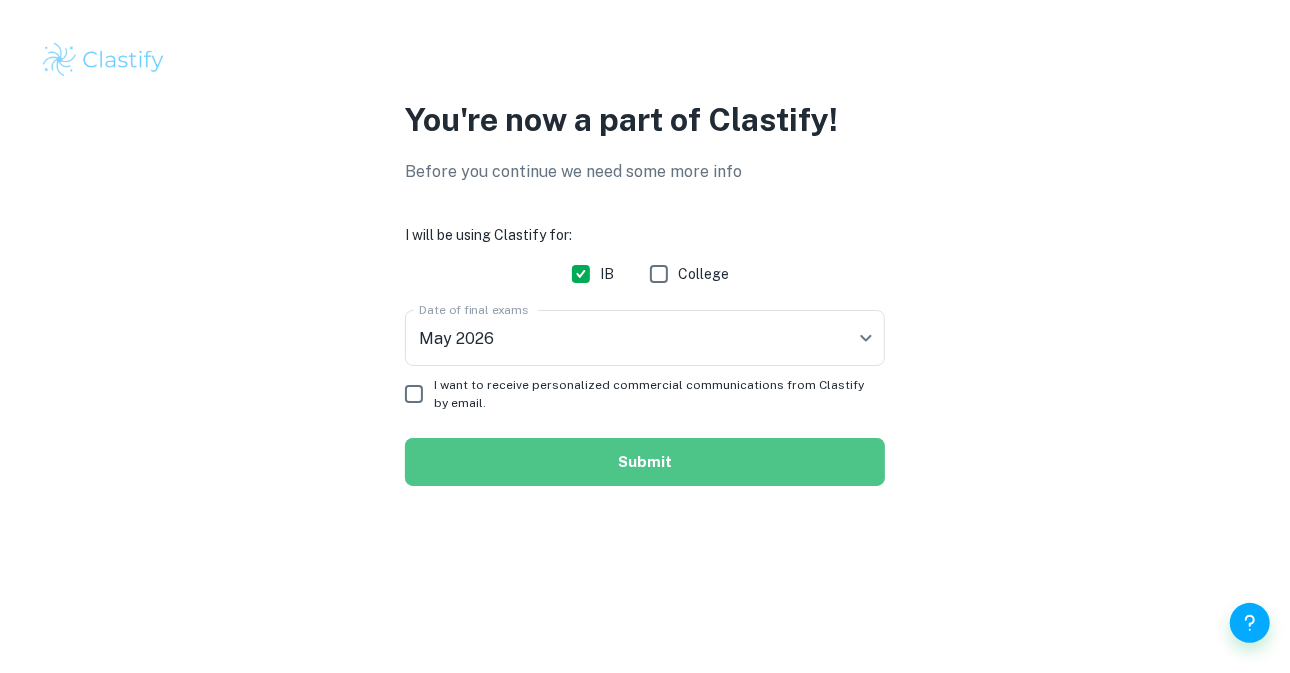 click on "Submit" at bounding box center [645, 462] 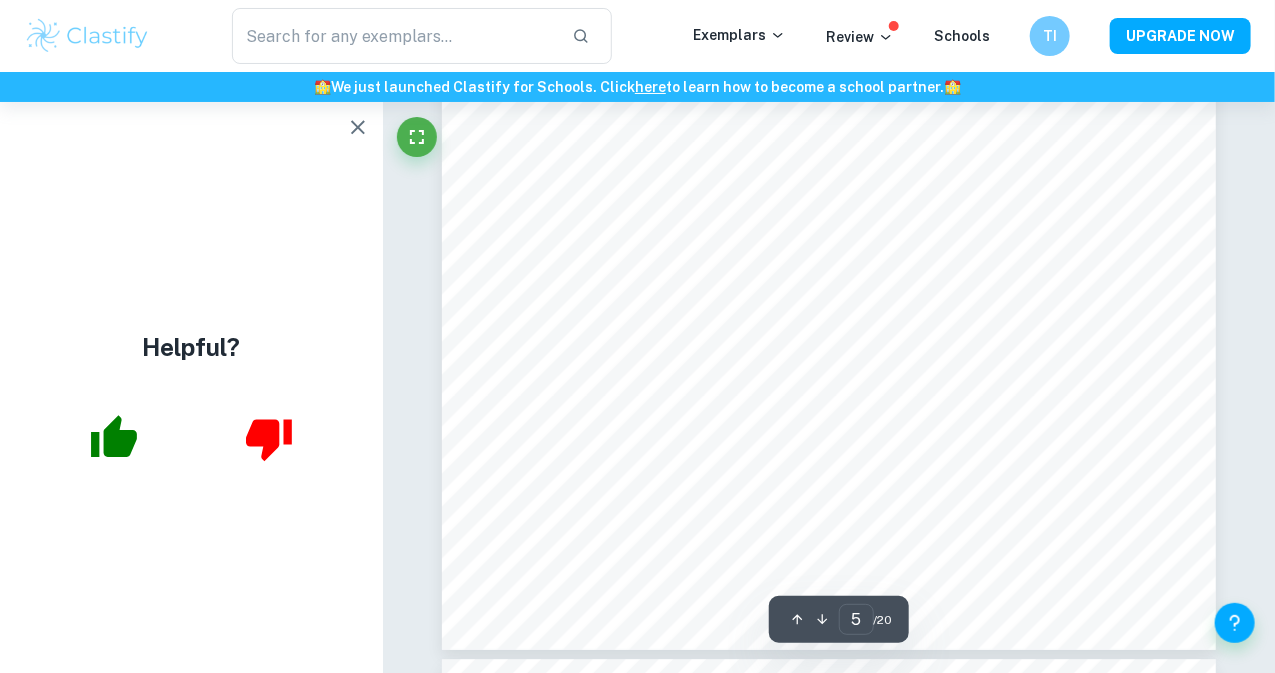 scroll, scrollTop: 4772, scrollLeft: 0, axis: vertical 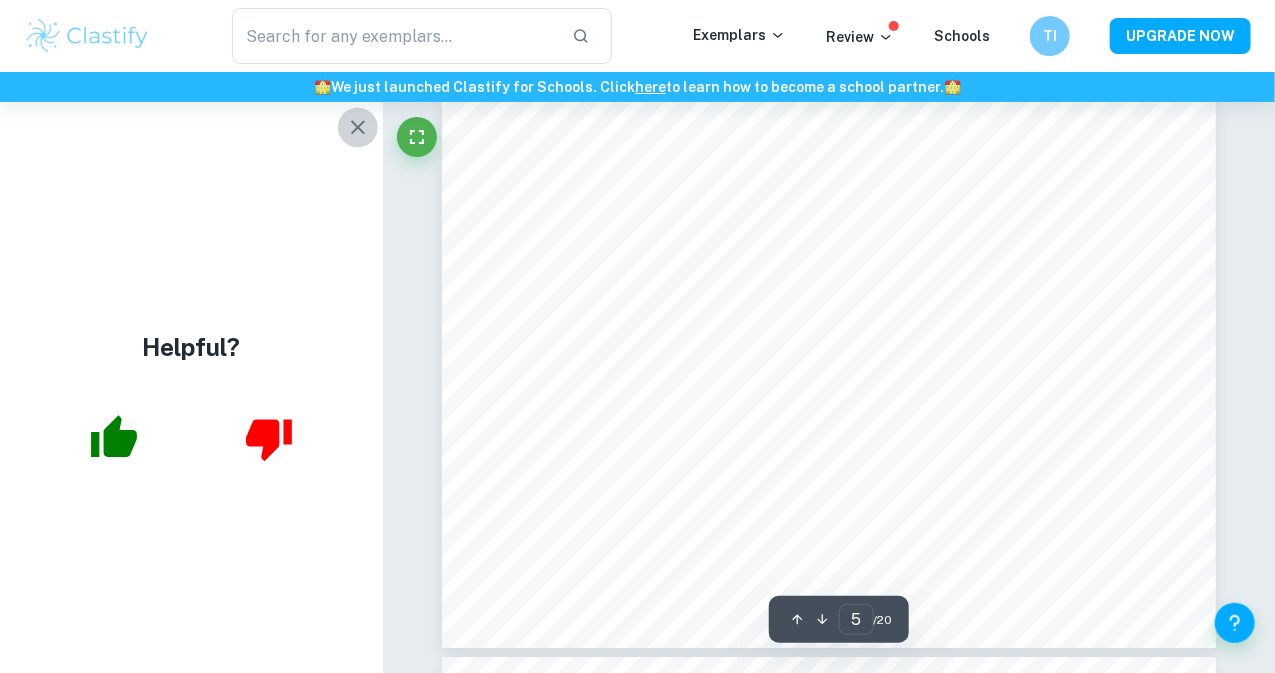 click 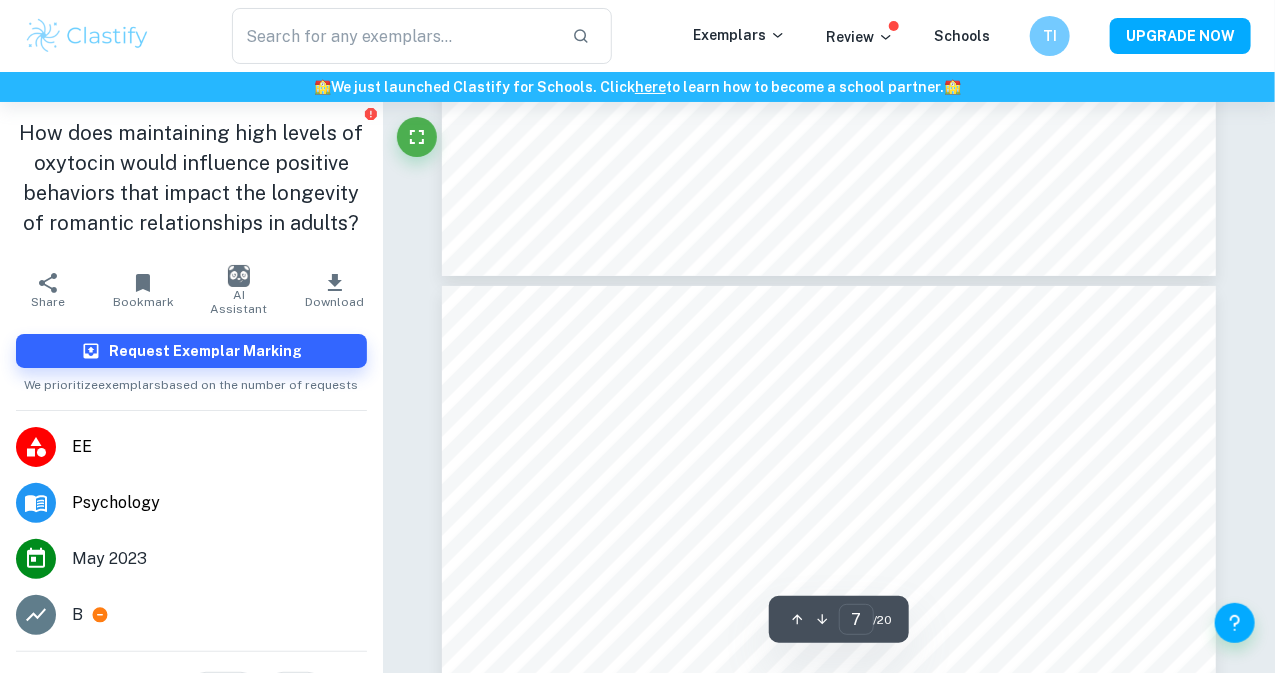 scroll, scrollTop: 6154, scrollLeft: 0, axis: vertical 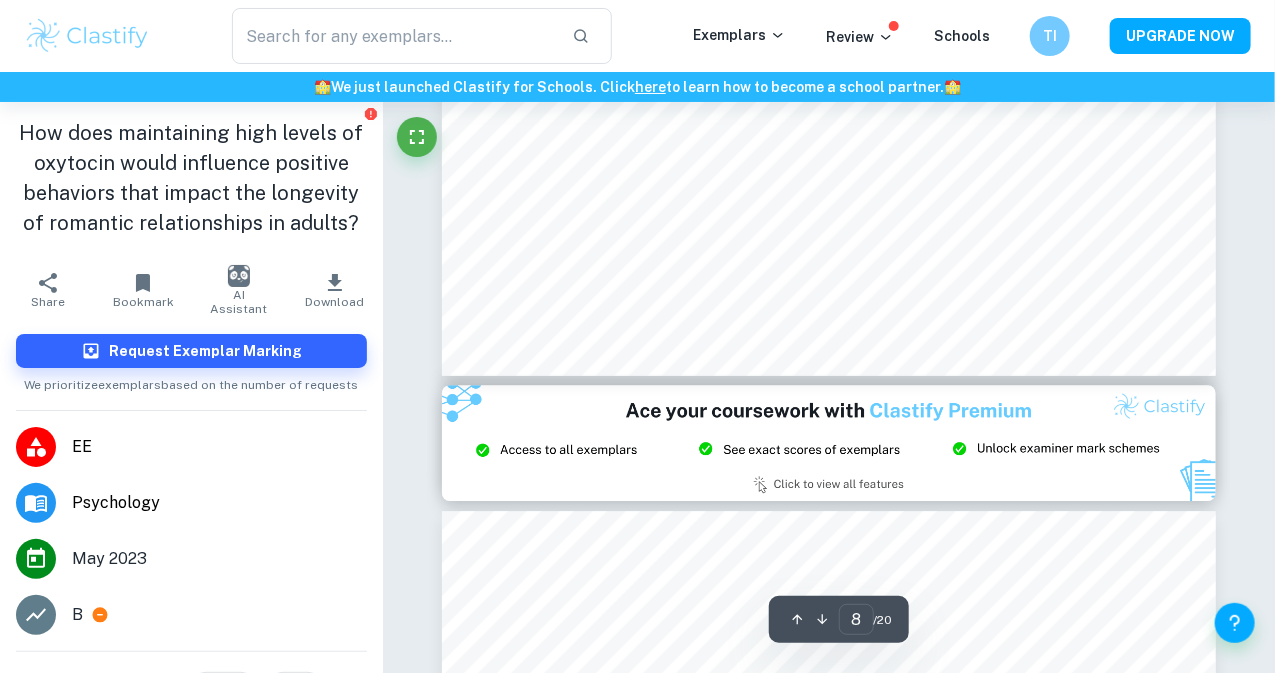 type on "9" 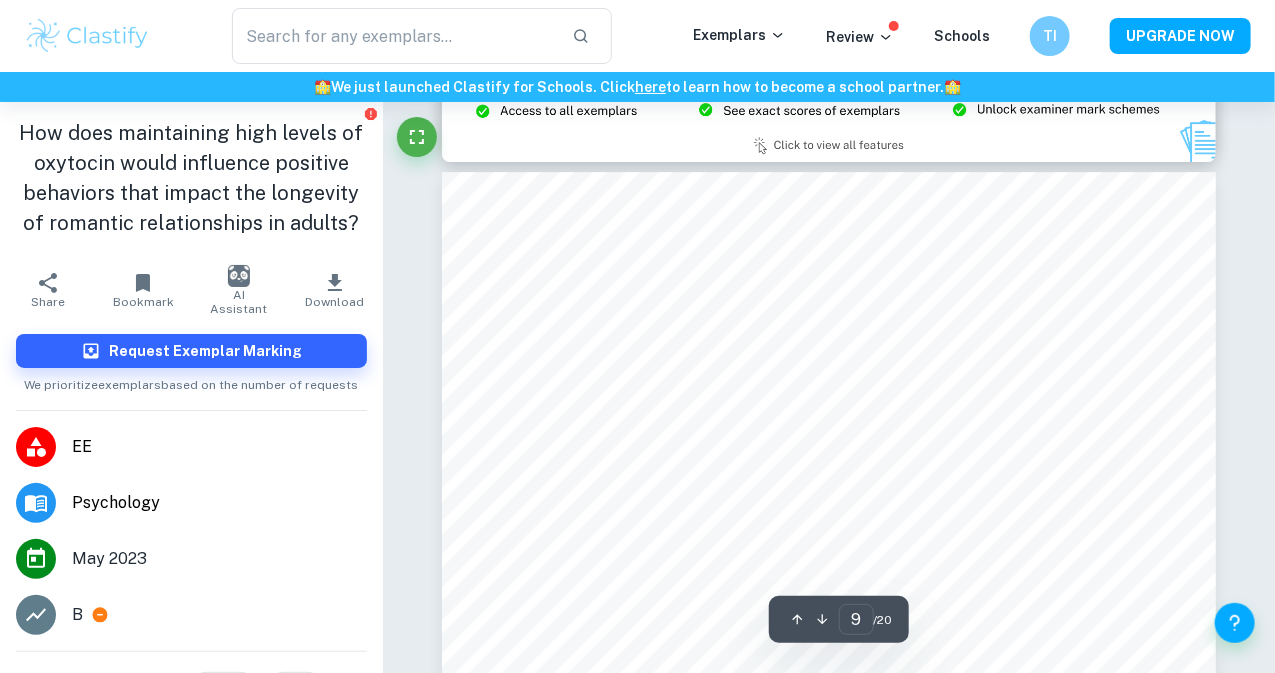 scroll, scrollTop: 8413, scrollLeft: 0, axis: vertical 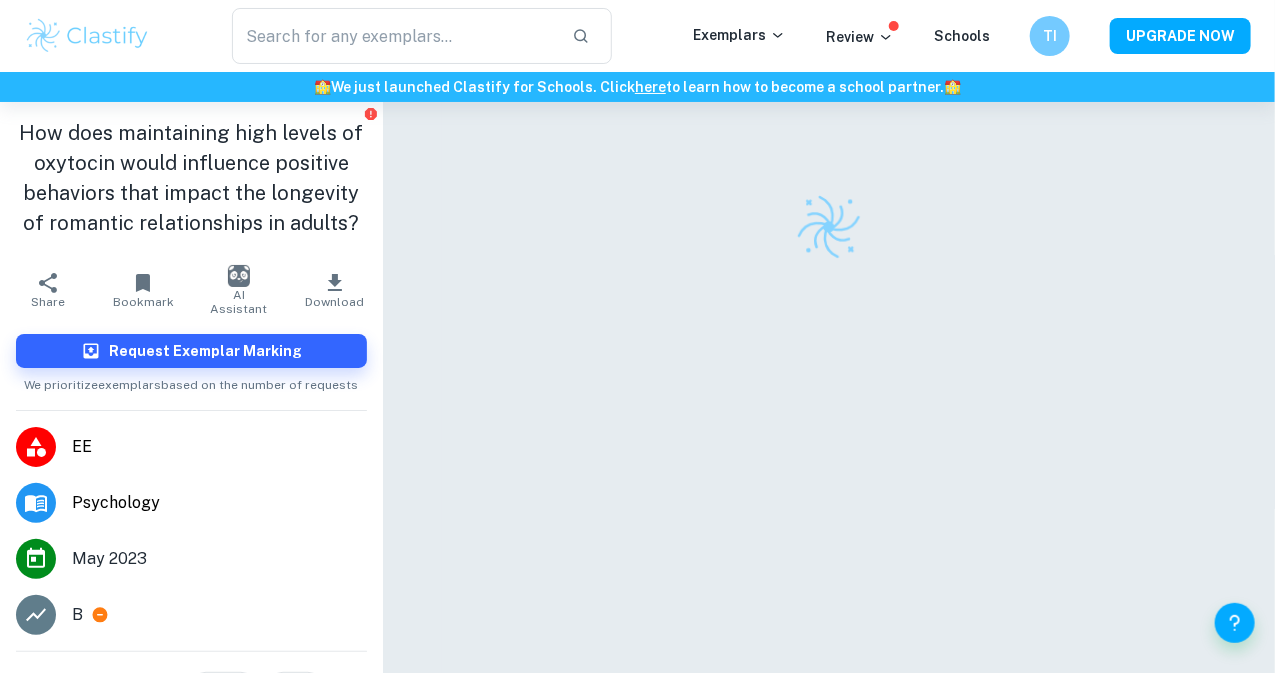 click at bounding box center (87, 36) 